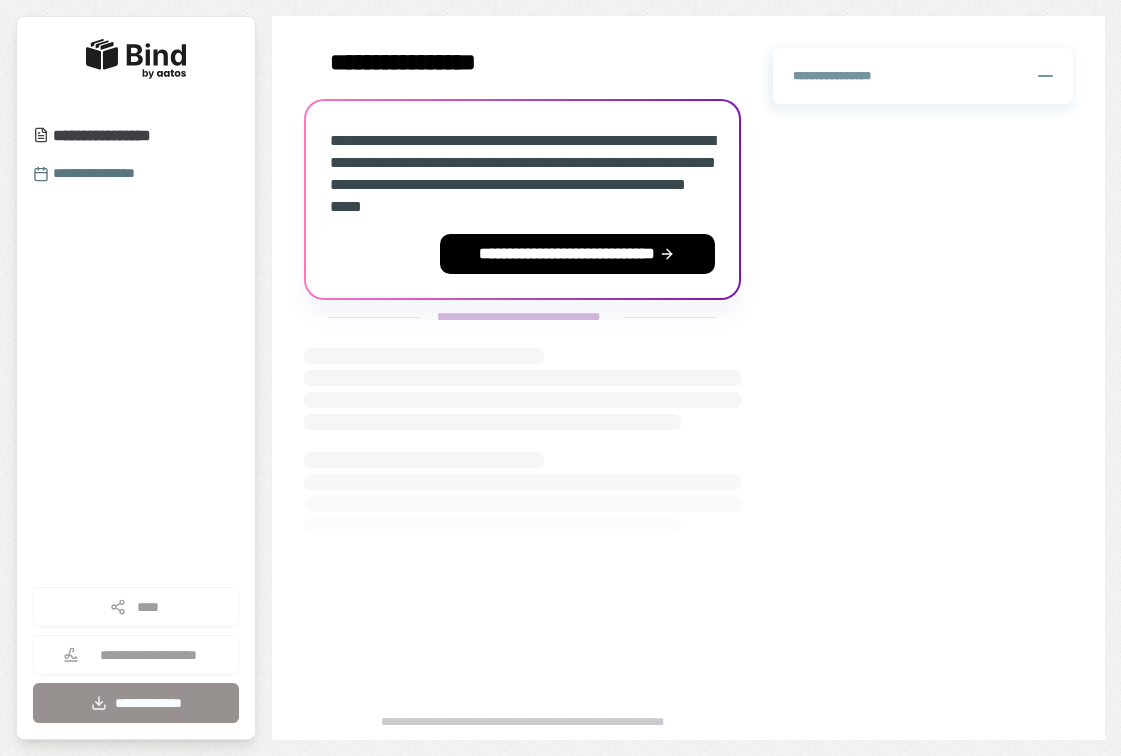 scroll, scrollTop: 0, scrollLeft: 0, axis: both 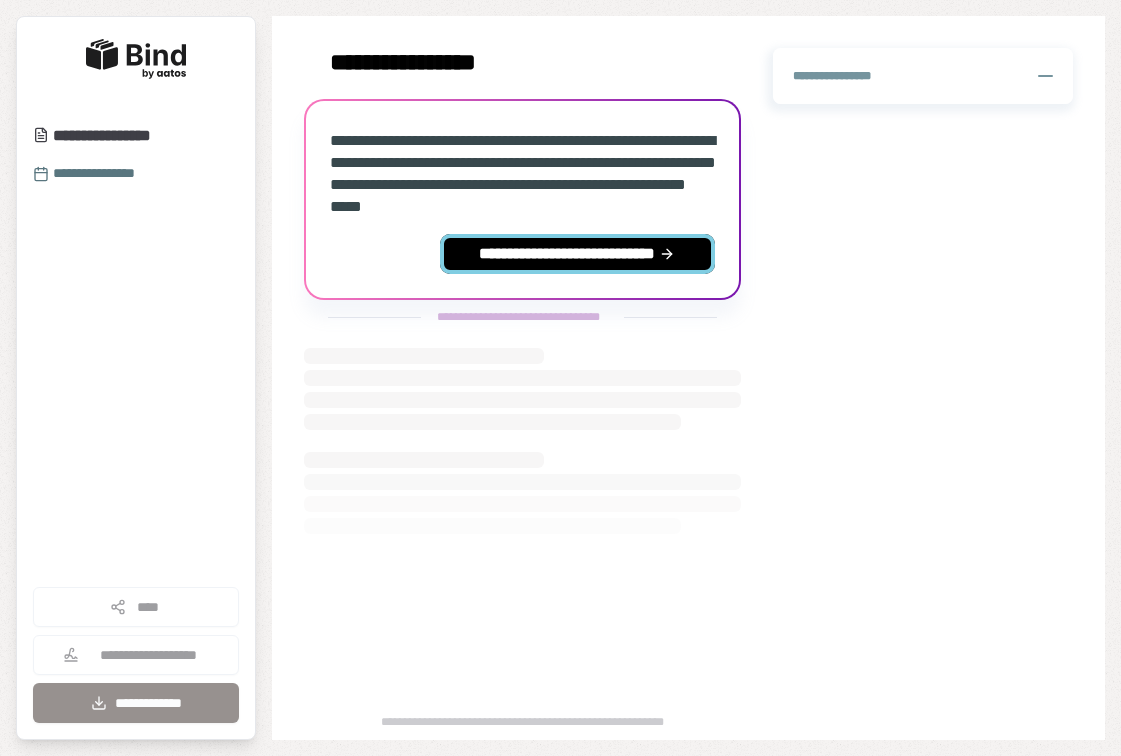 click on "**********" at bounding box center (577, 254) 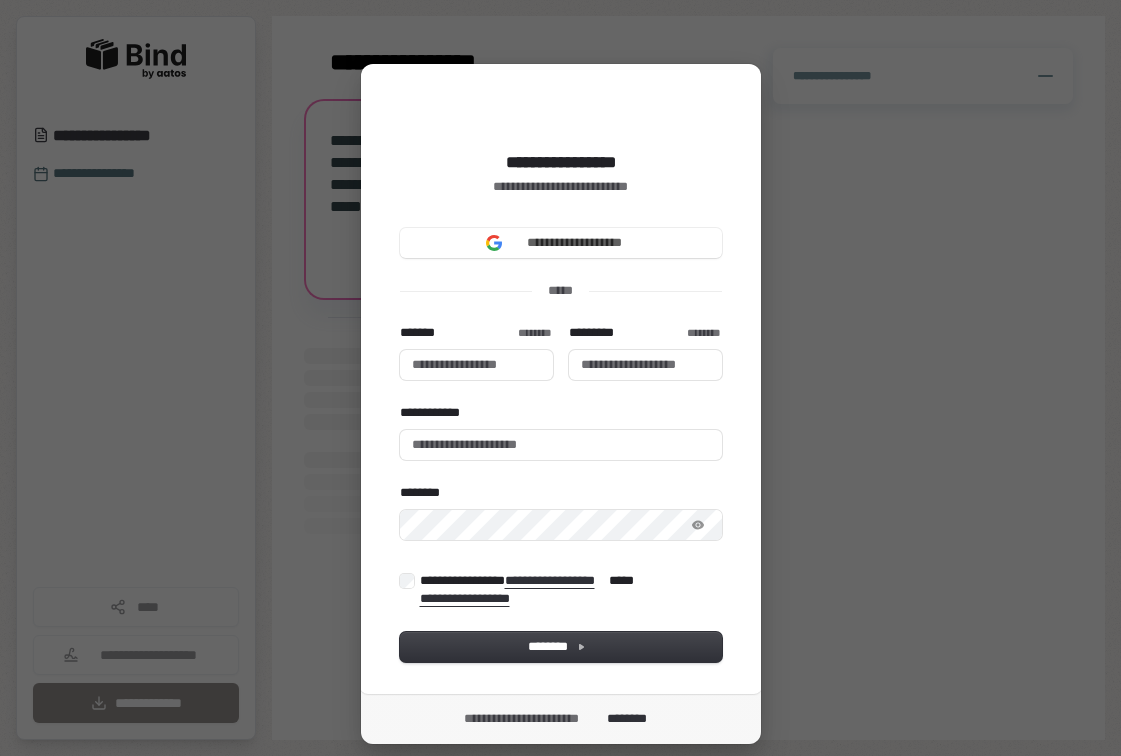 type 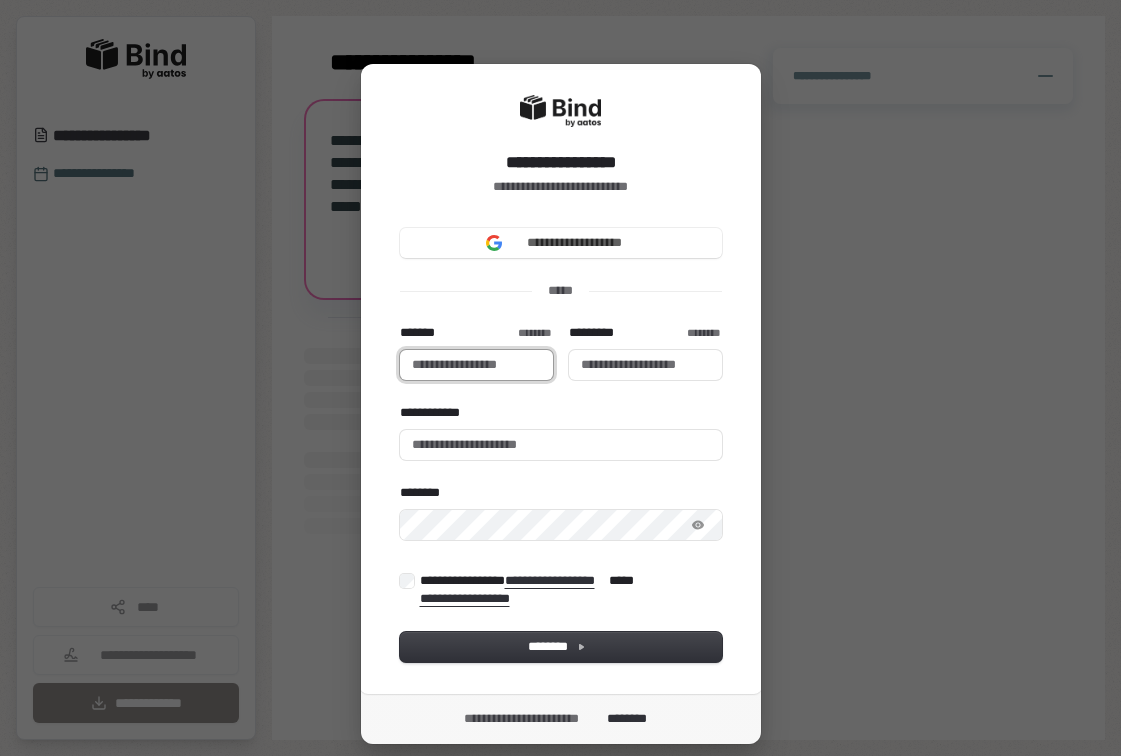 type 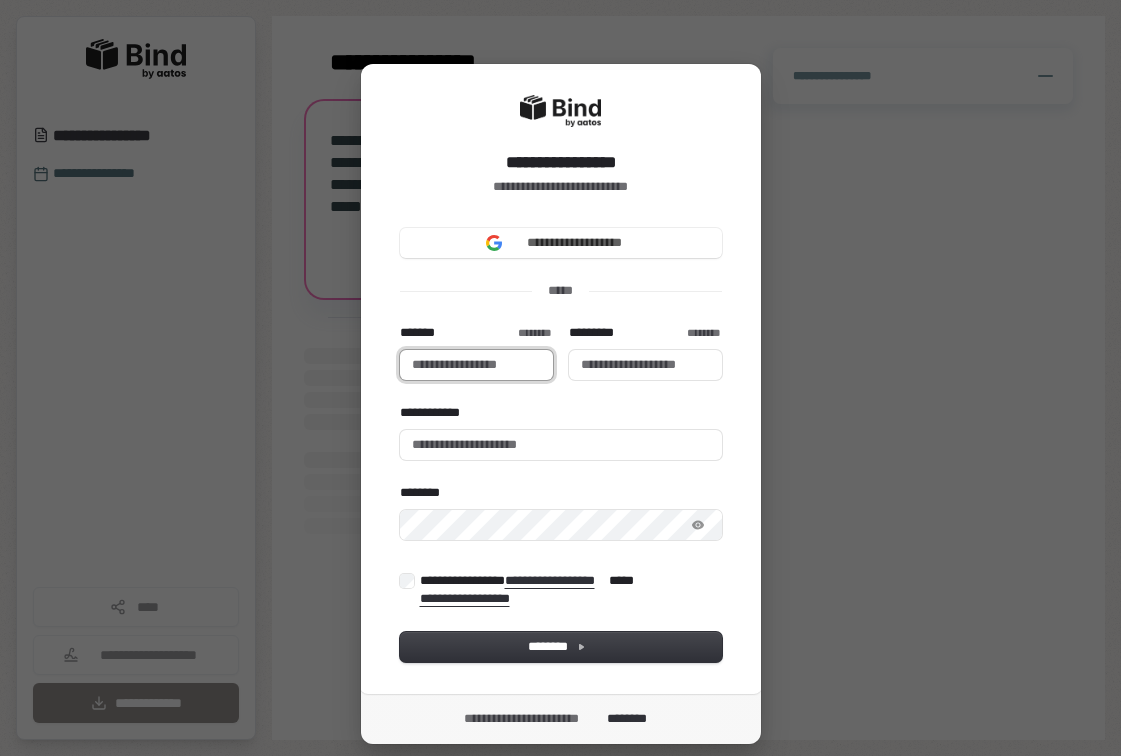 type 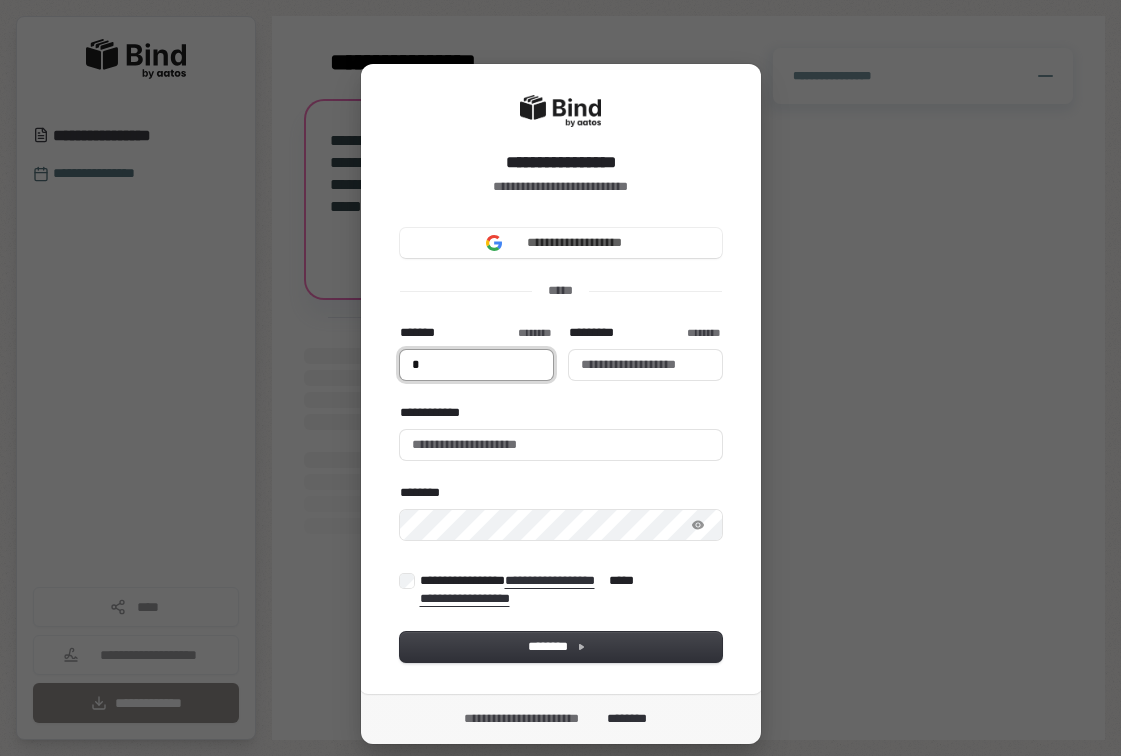 type on "**" 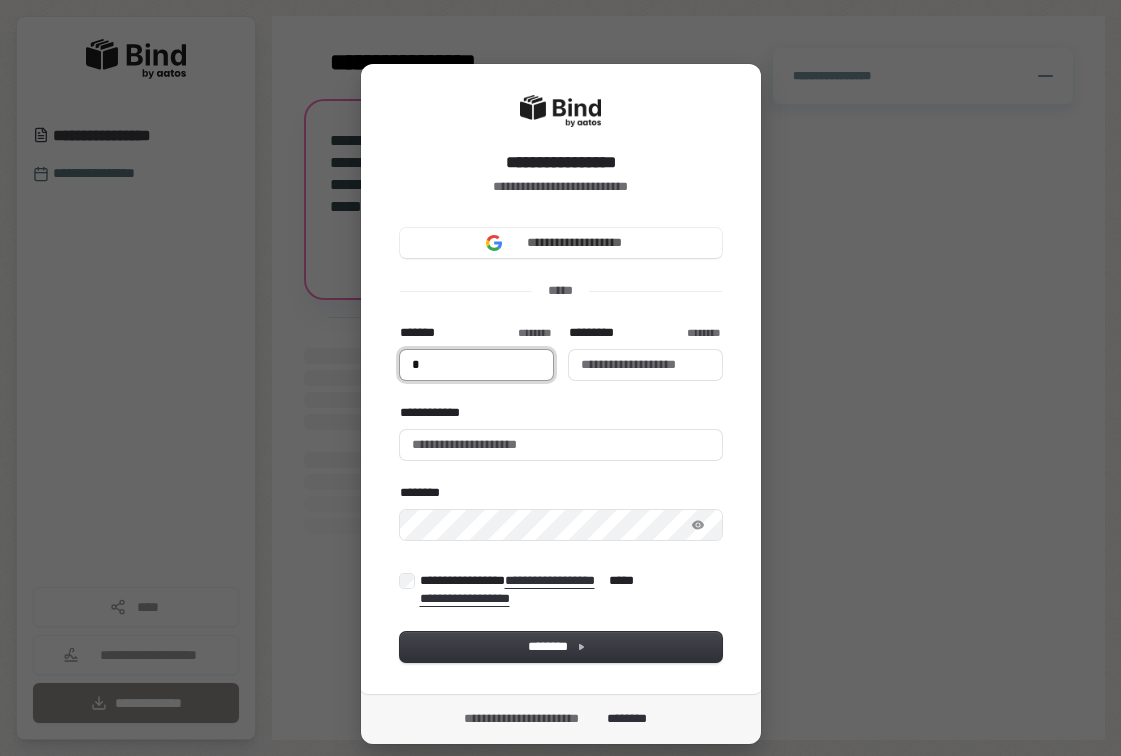 type 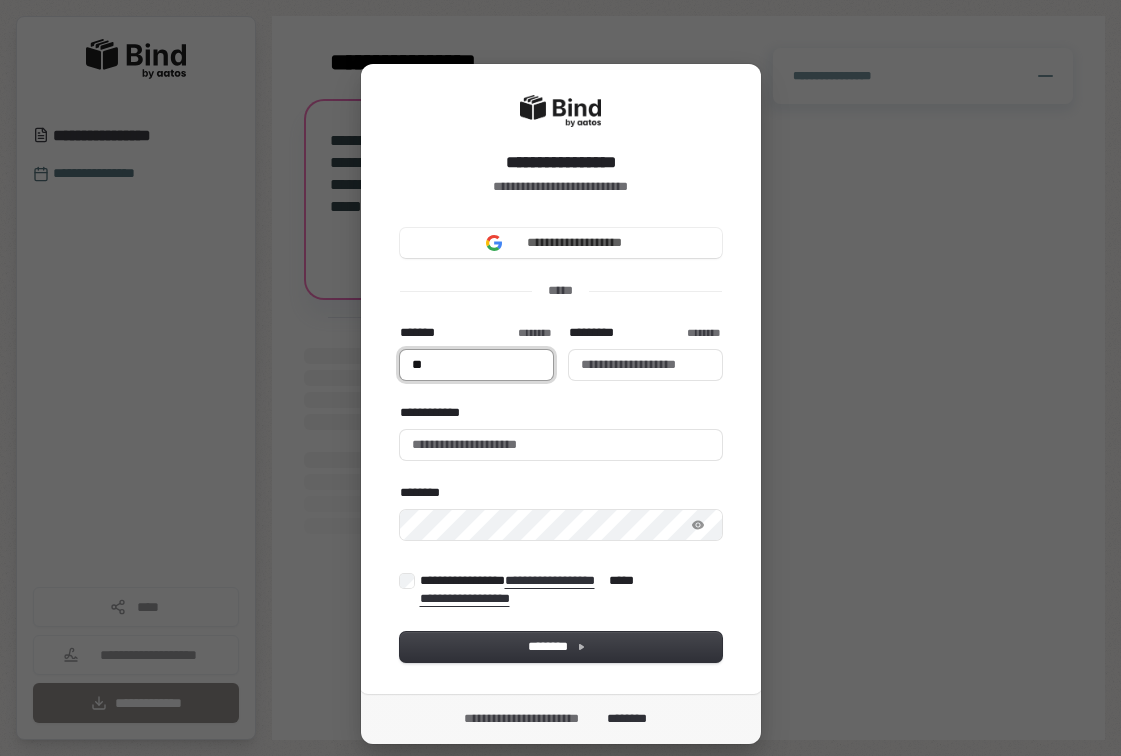 type on "***" 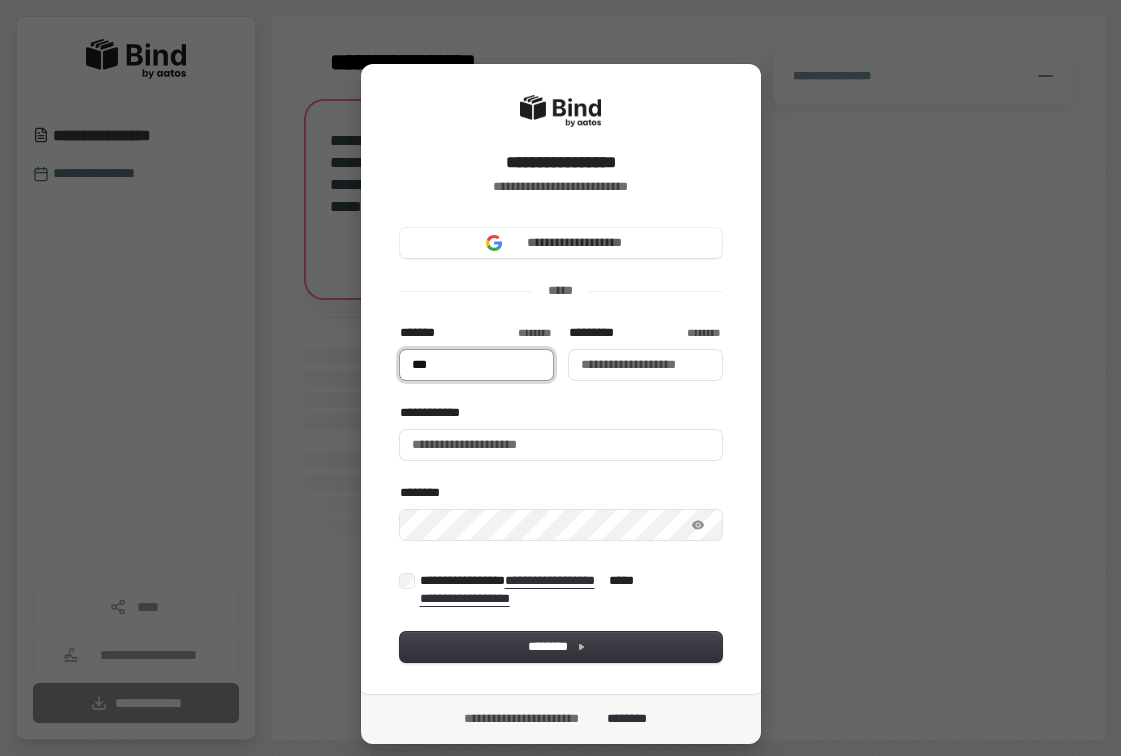 type on "****" 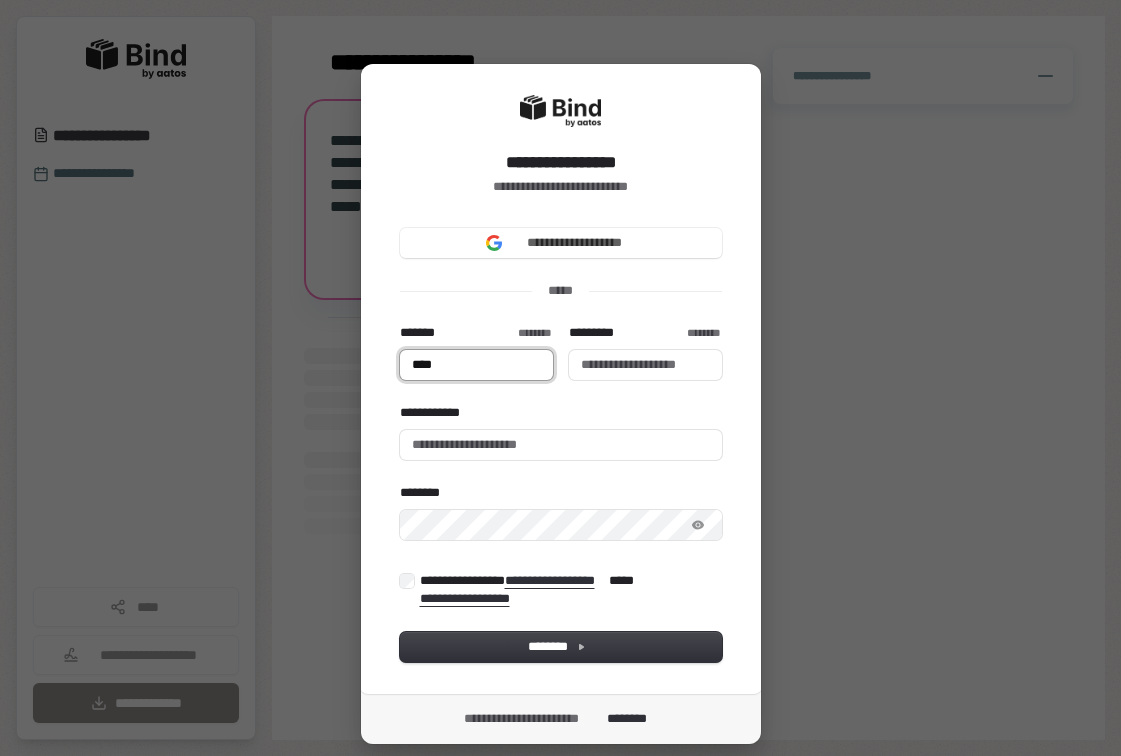 type on "*****" 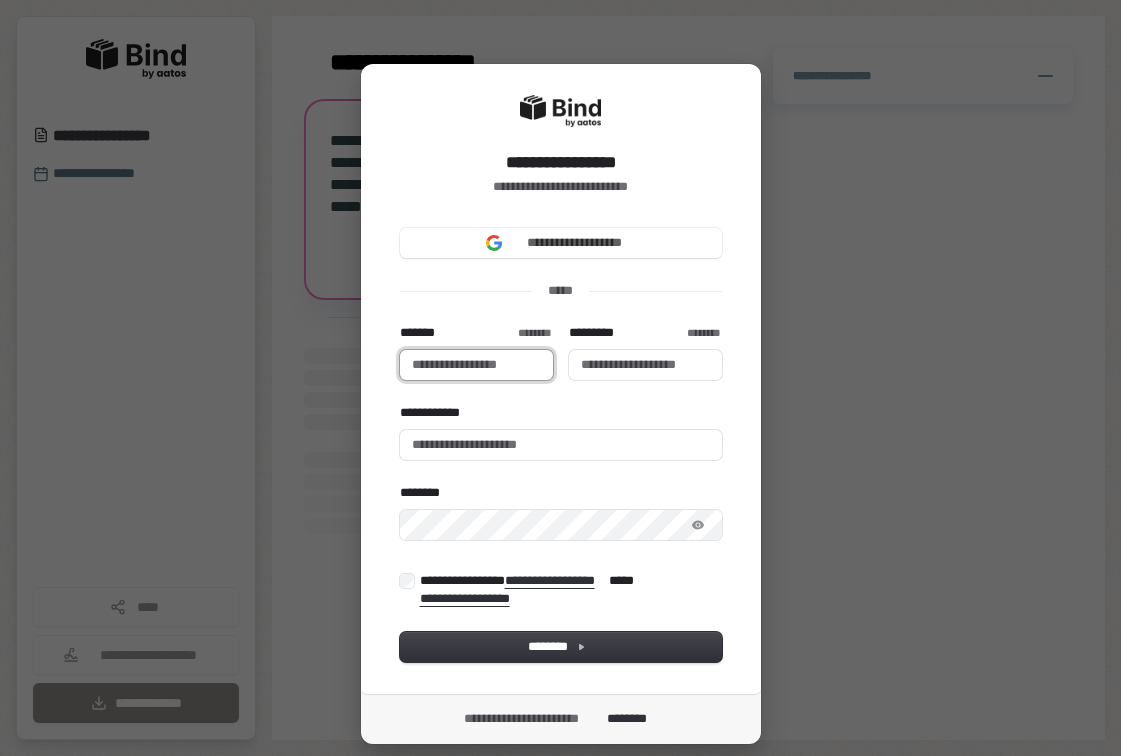 type on "*" 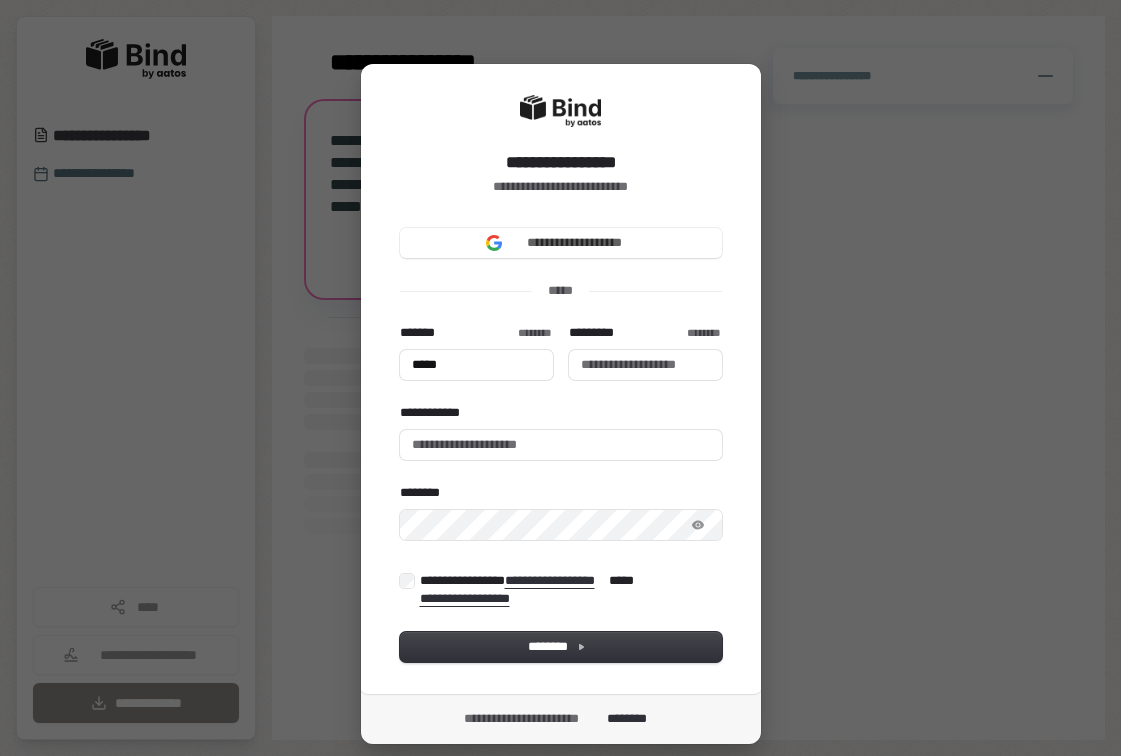 type on "*****" 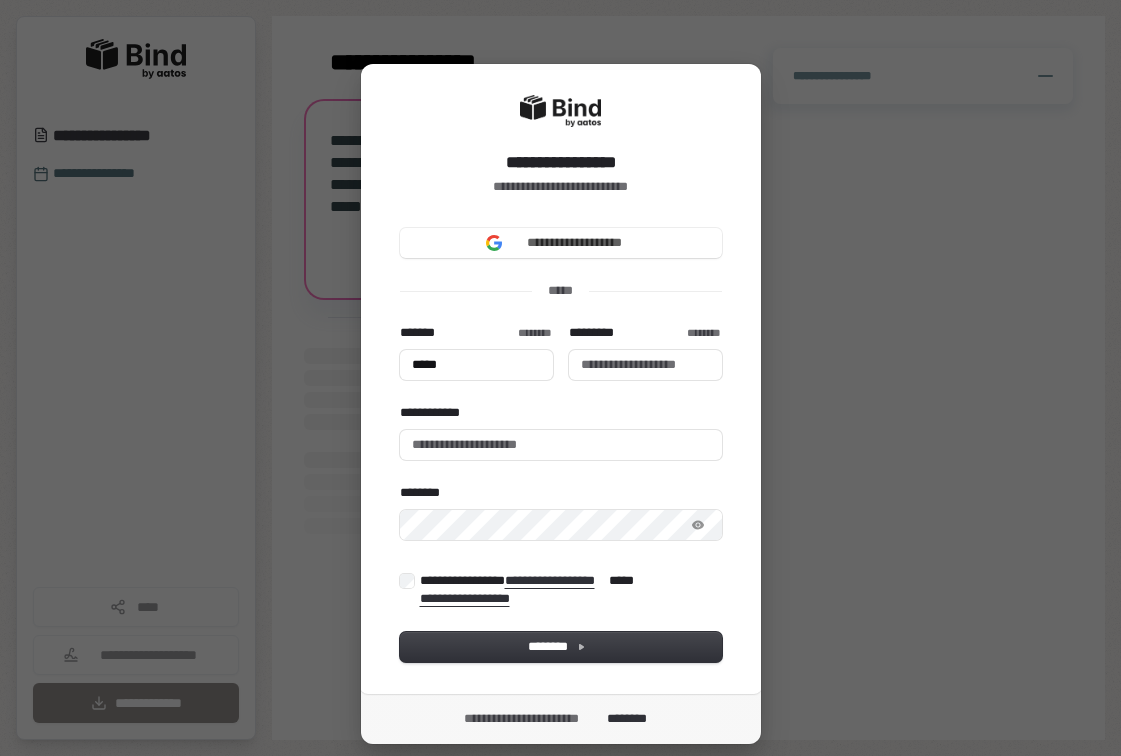 type 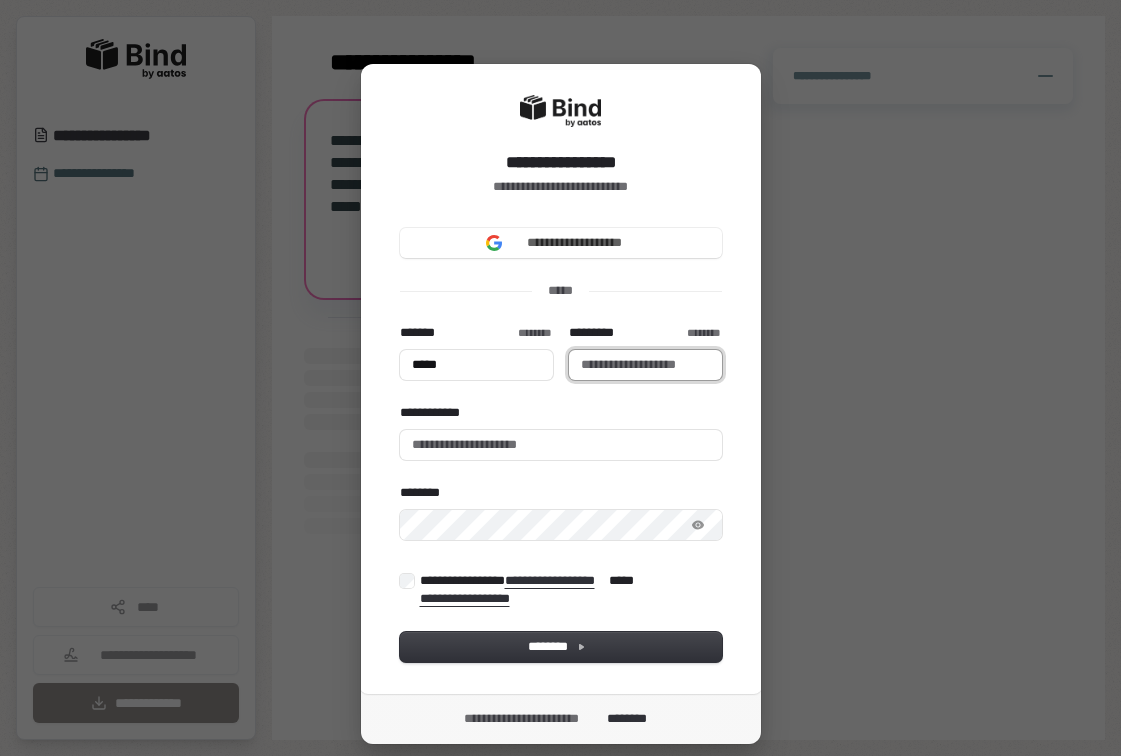 type on "********" 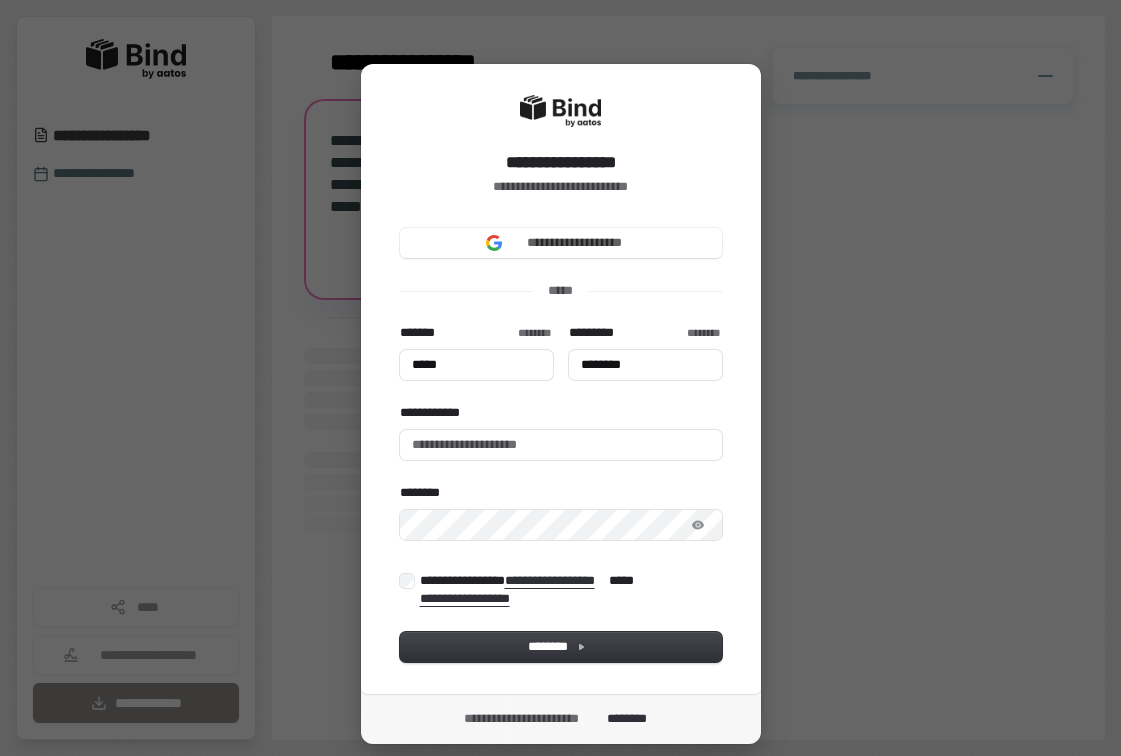 type on "*****" 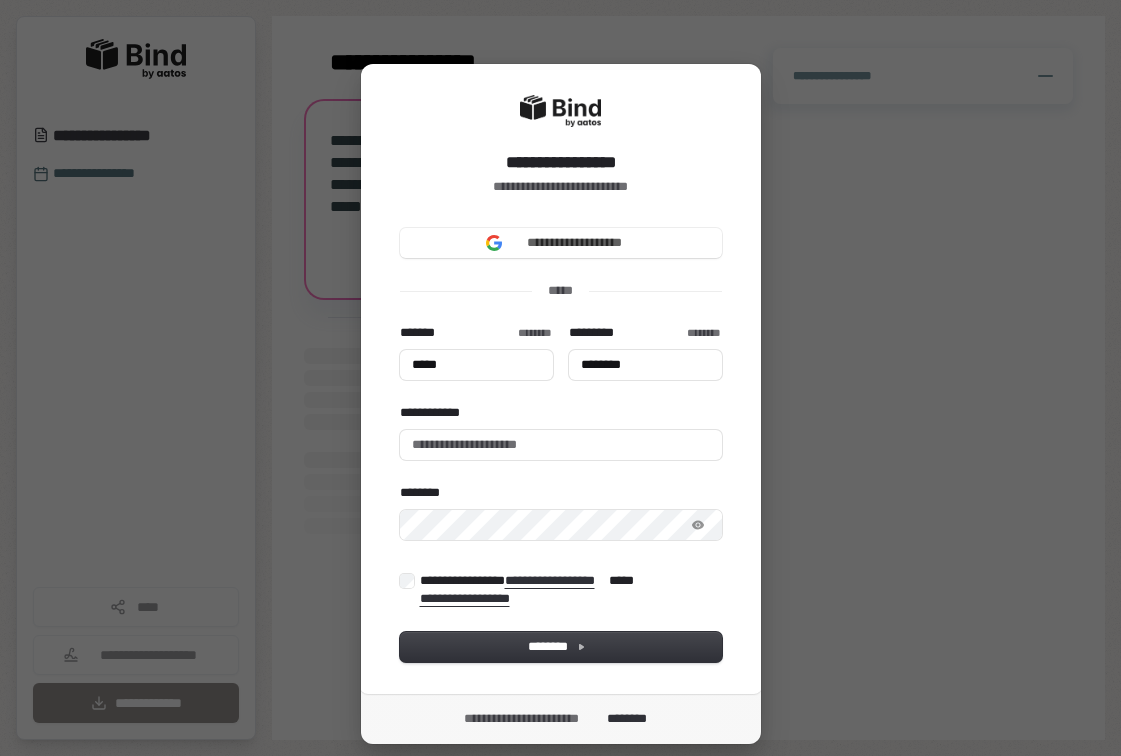 type on "********" 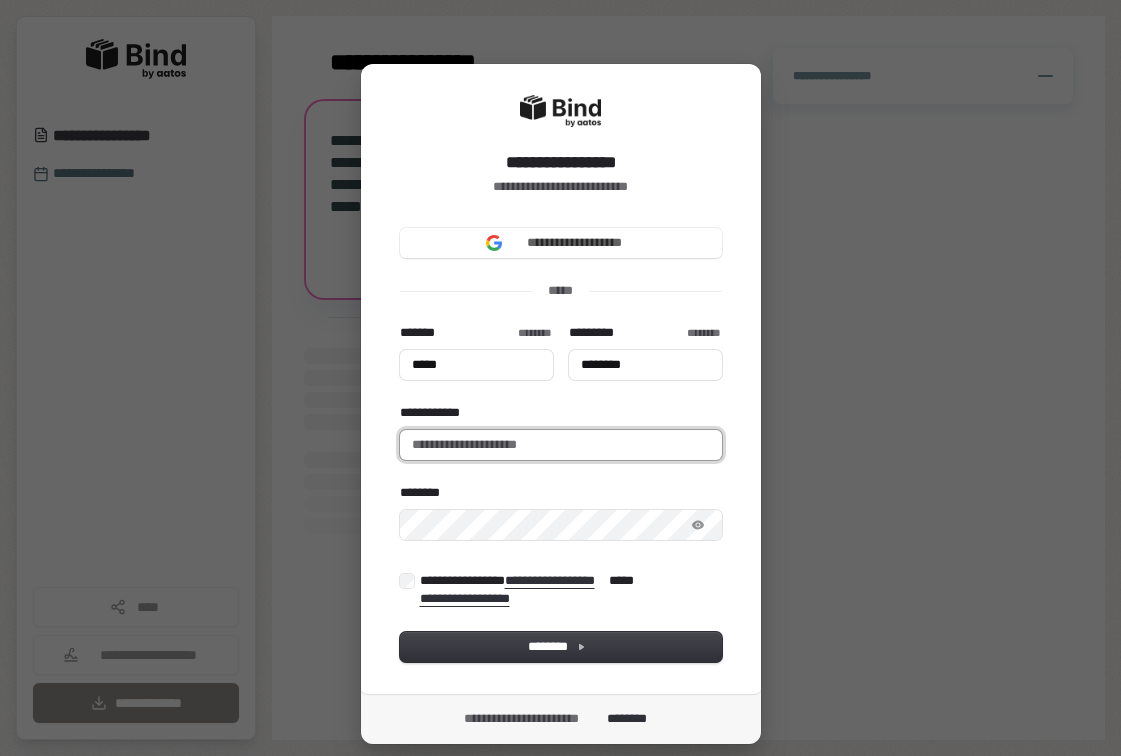 type on "**********" 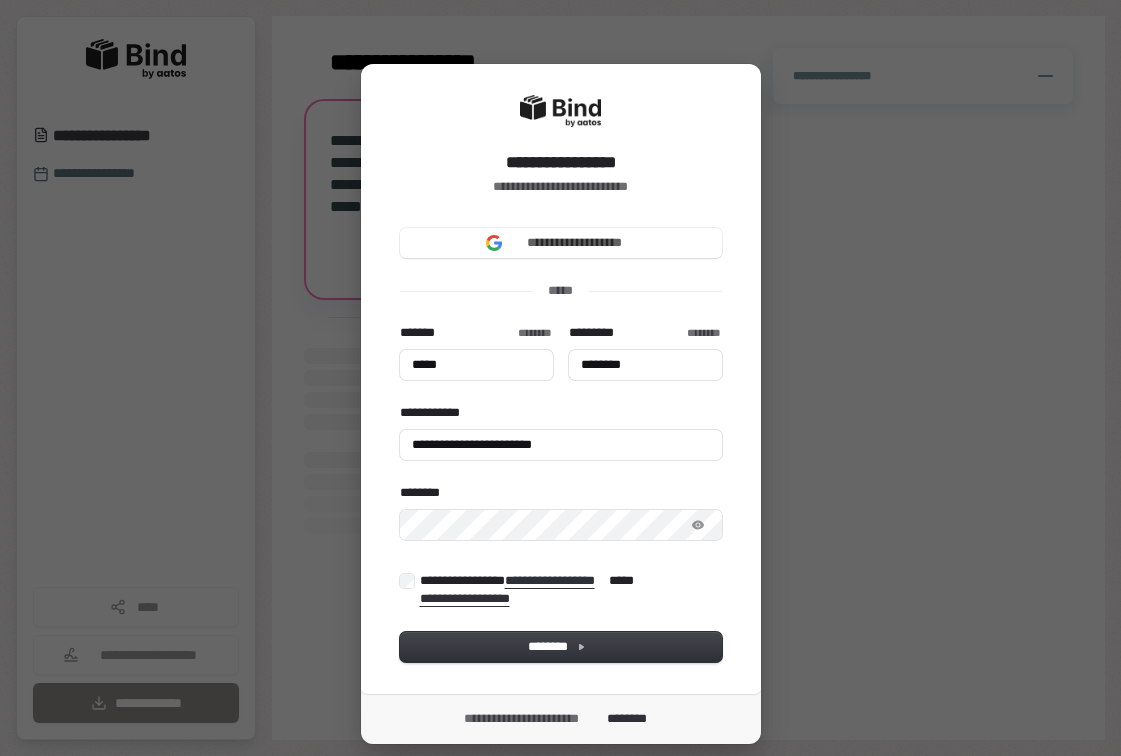 type on "*****" 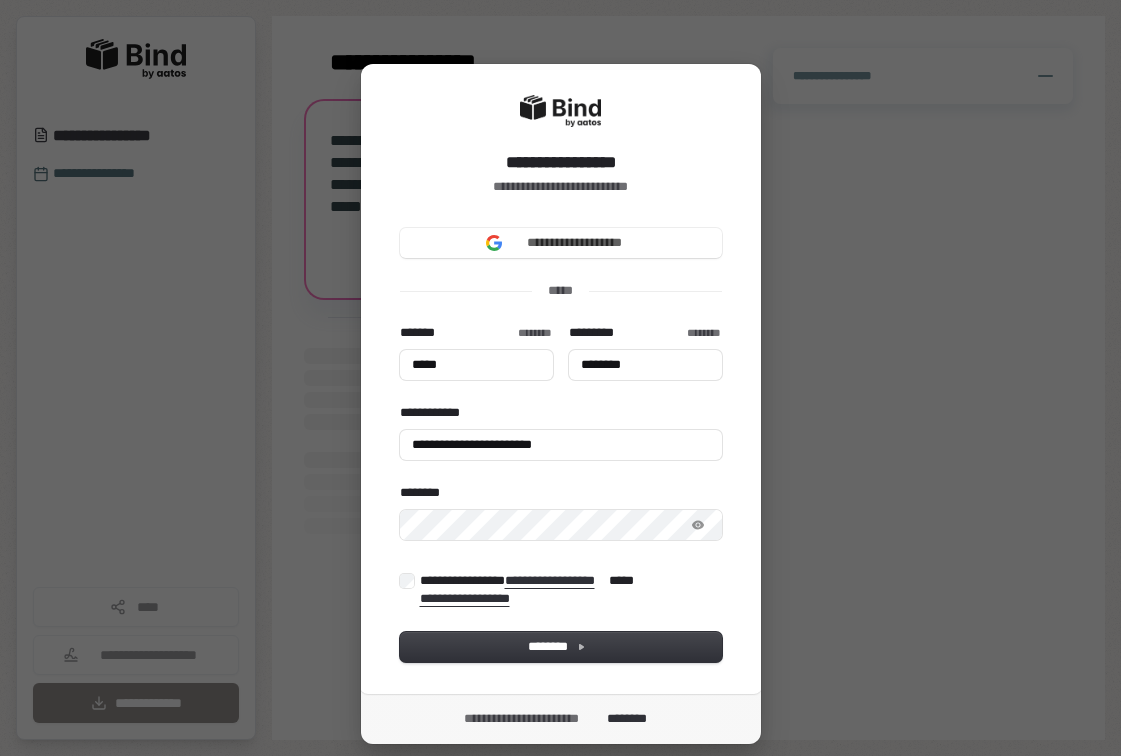 type on "********" 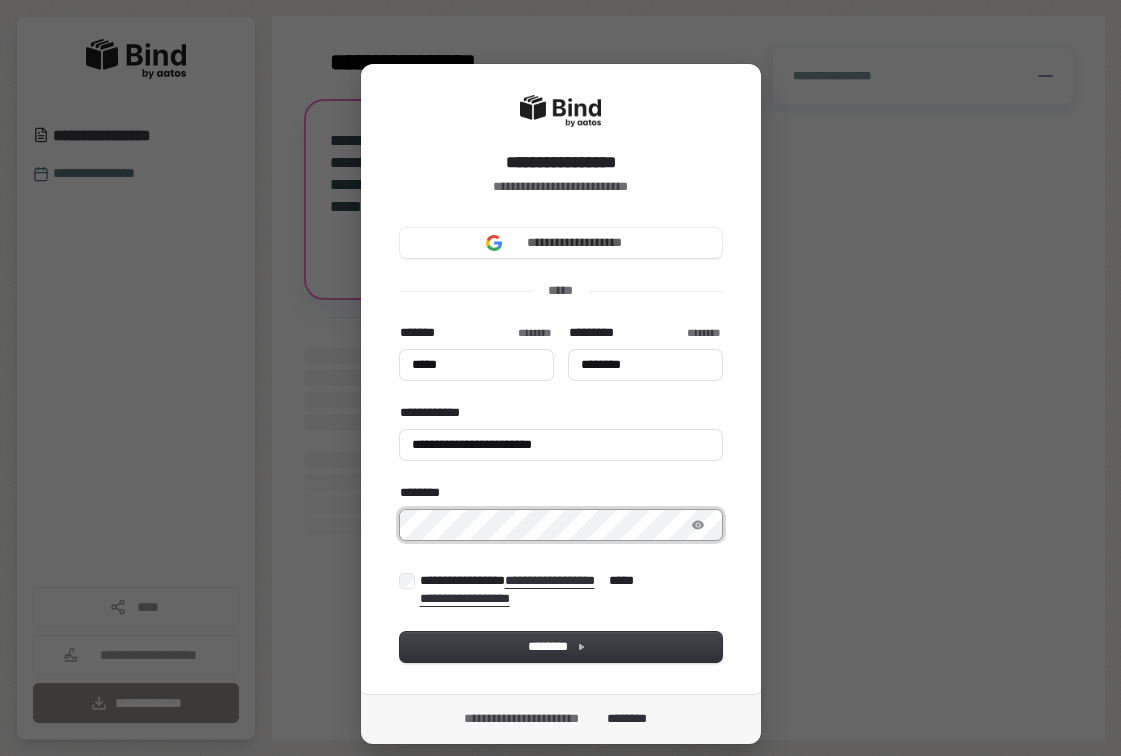 type on "*****" 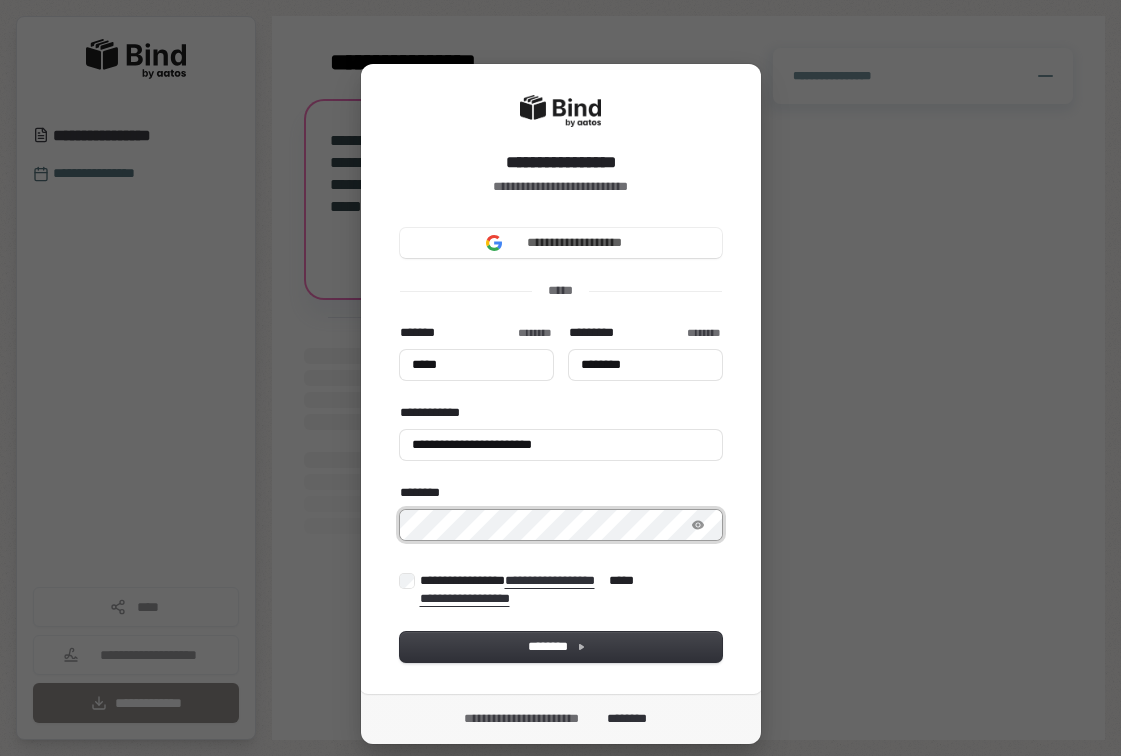 type on "********" 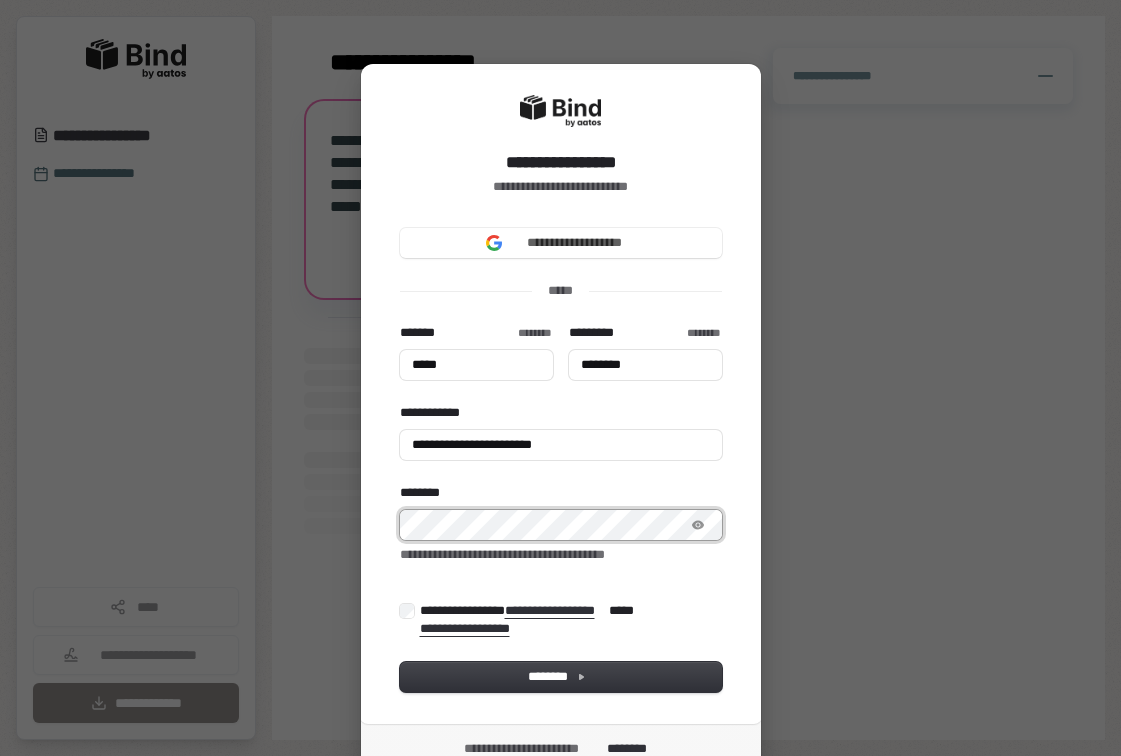 type on "*****" 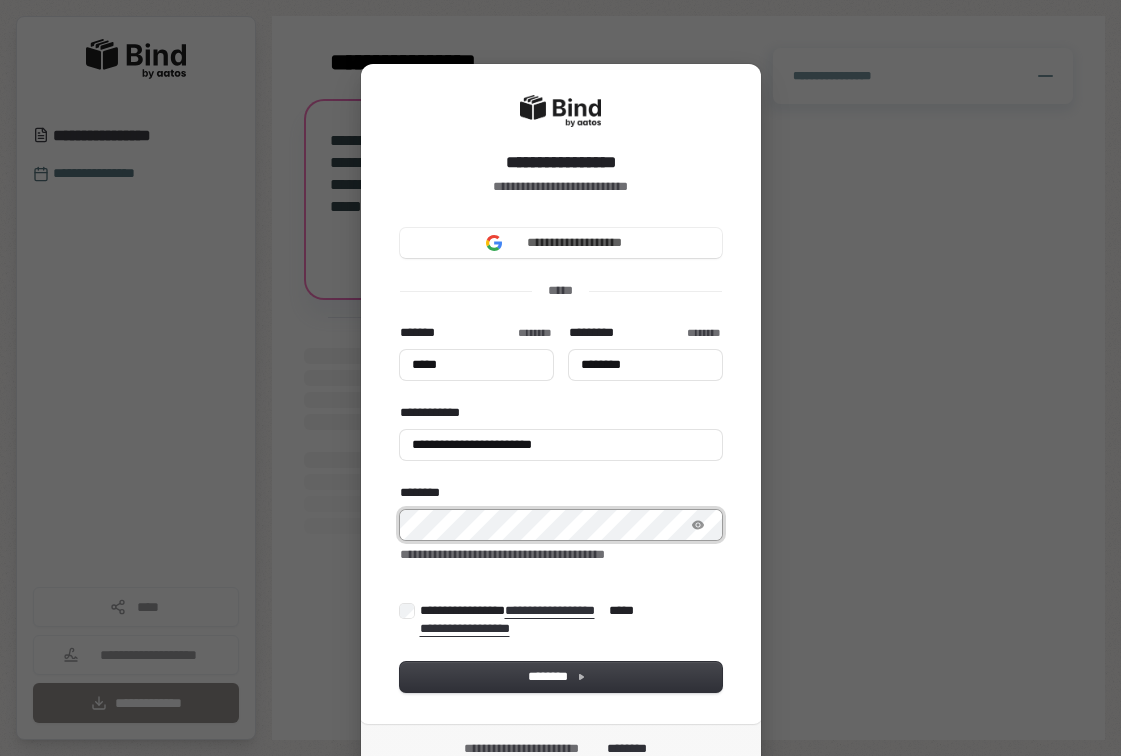 type on "********" 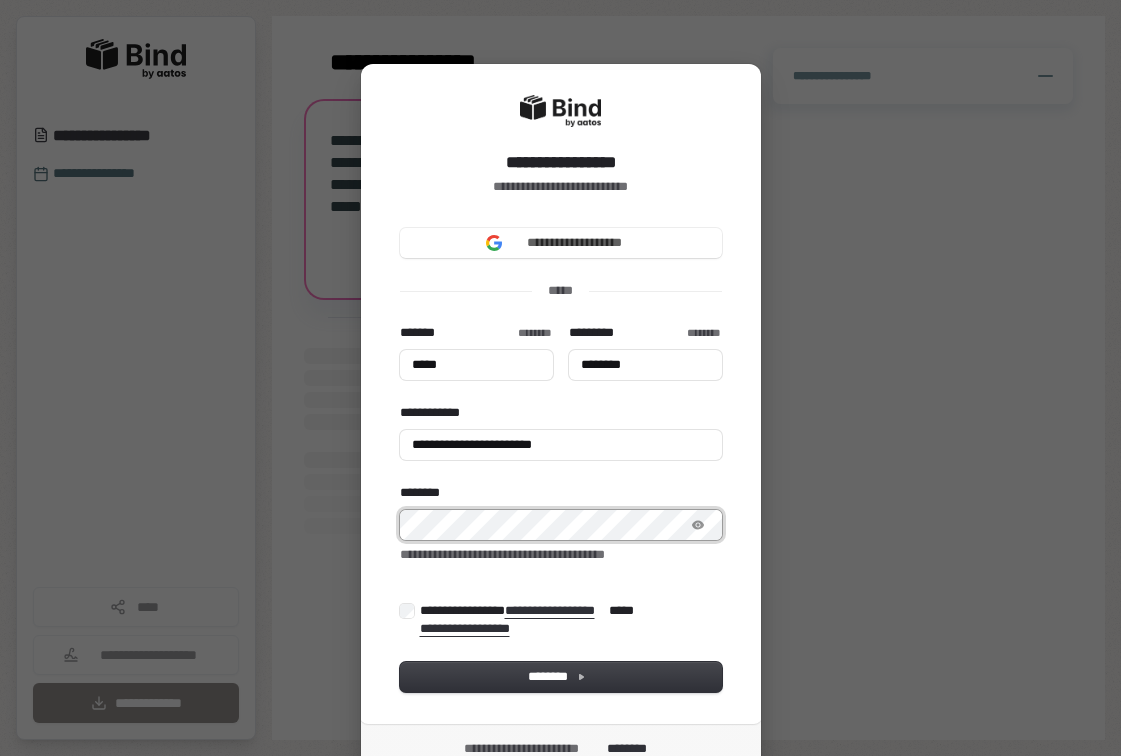 type on "**********" 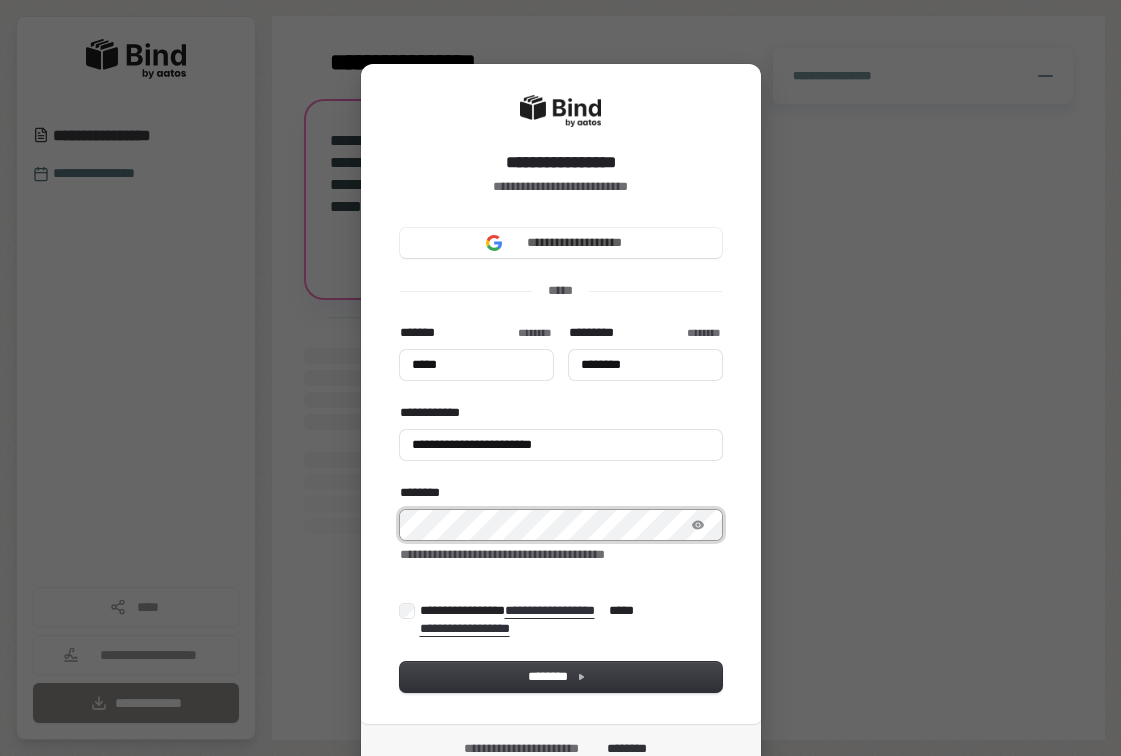 type on "*****" 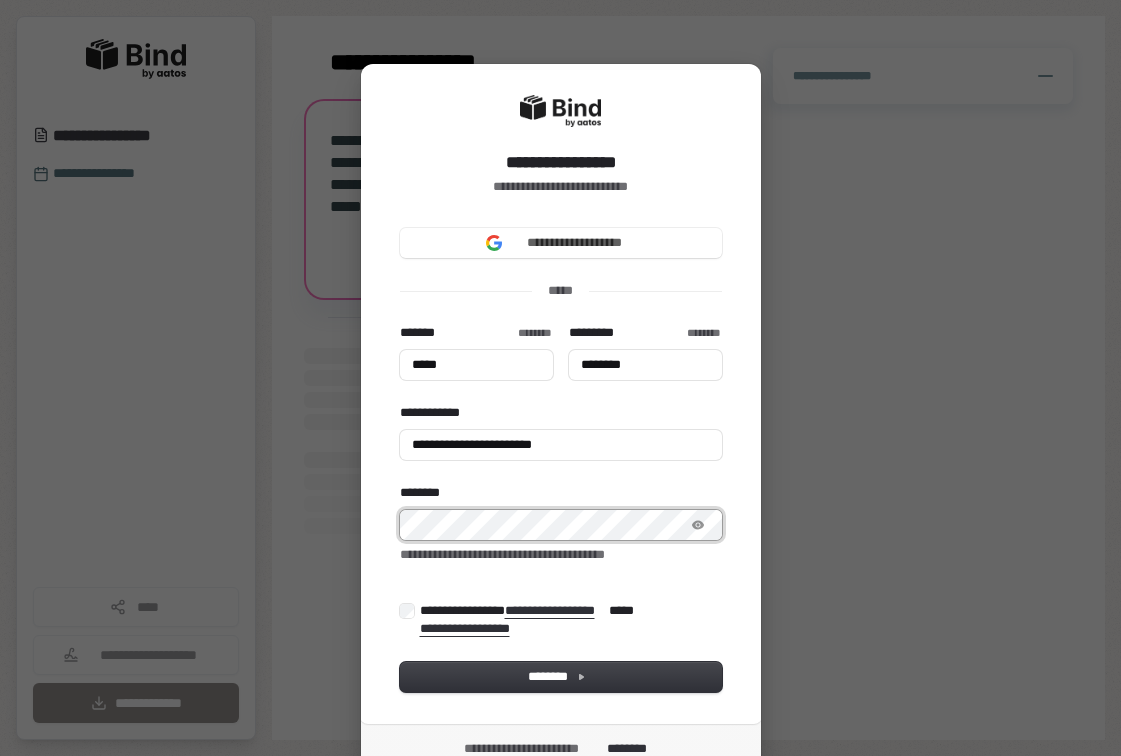 type on "*****" 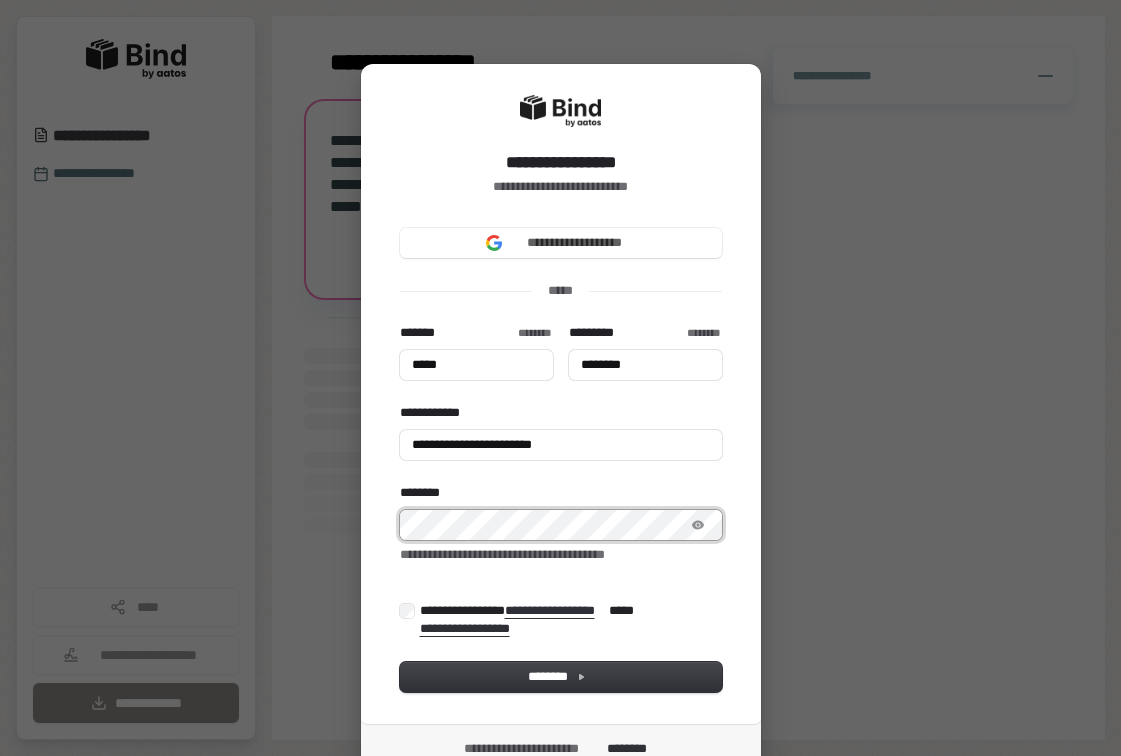 type on "********" 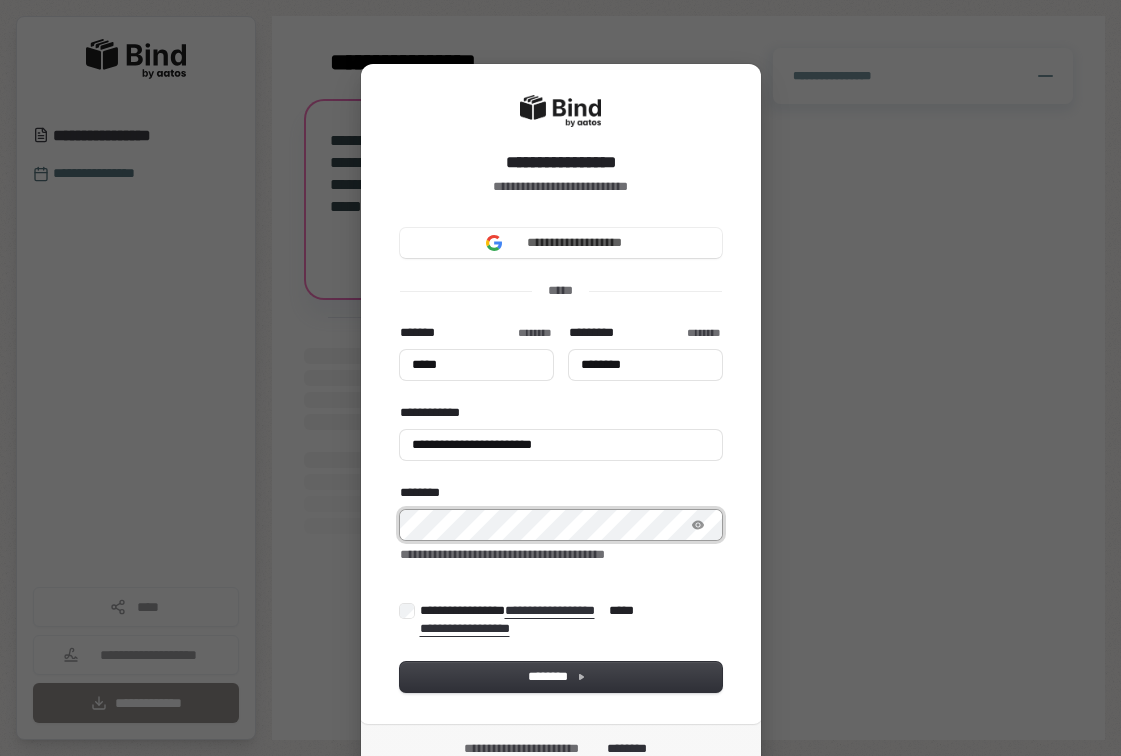 type on "*****" 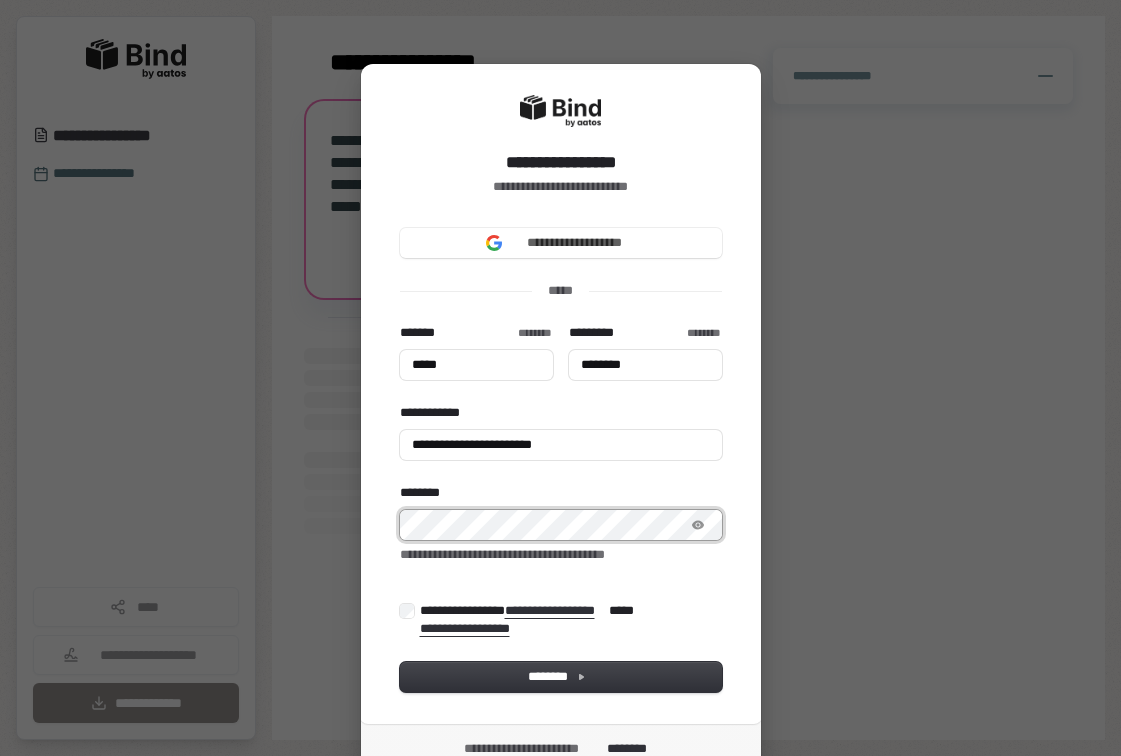 type on "**********" 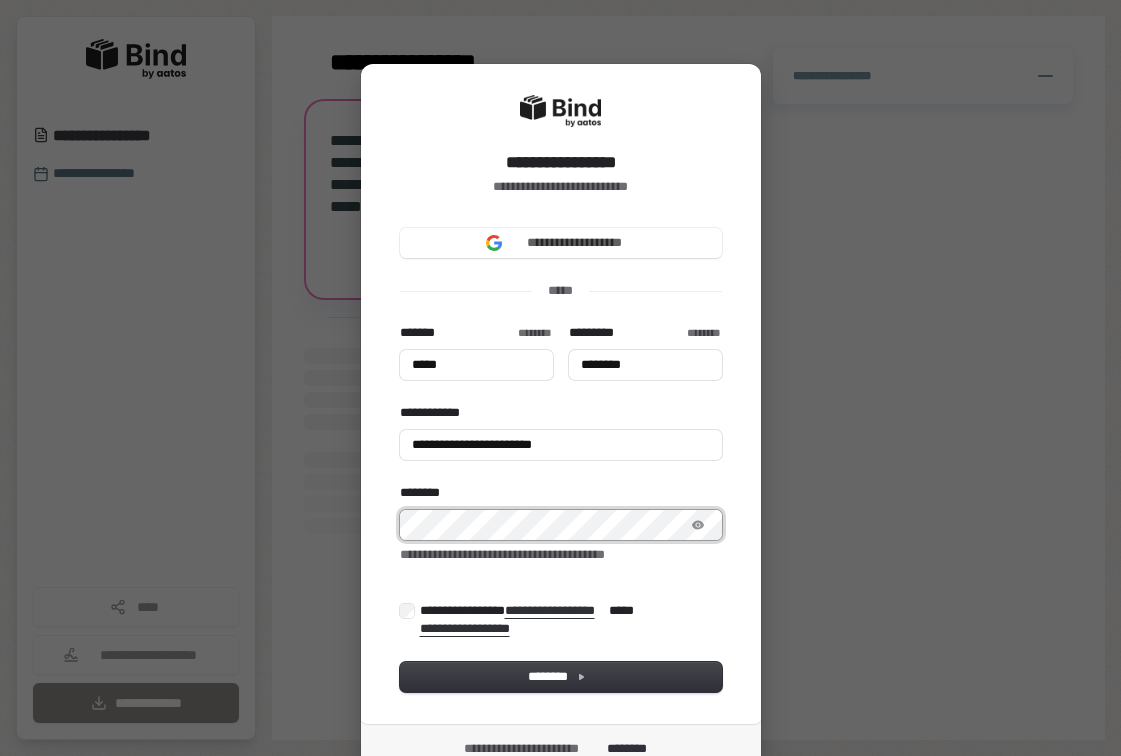 type on "**********" 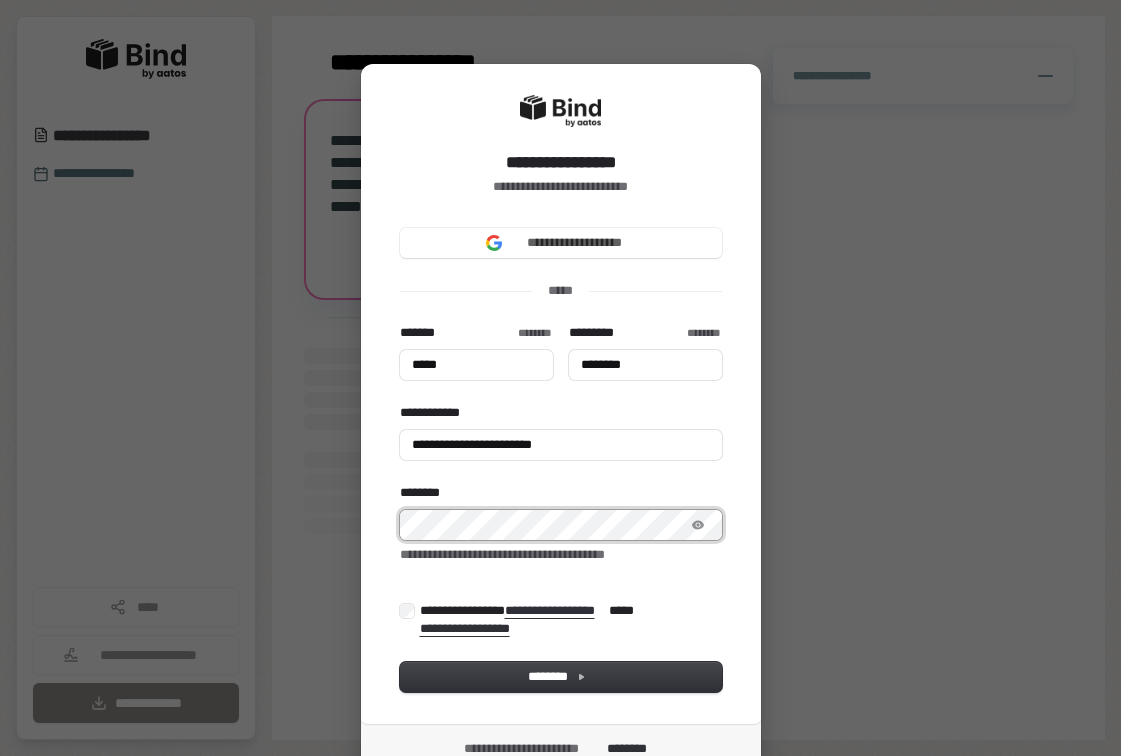 type on "*****" 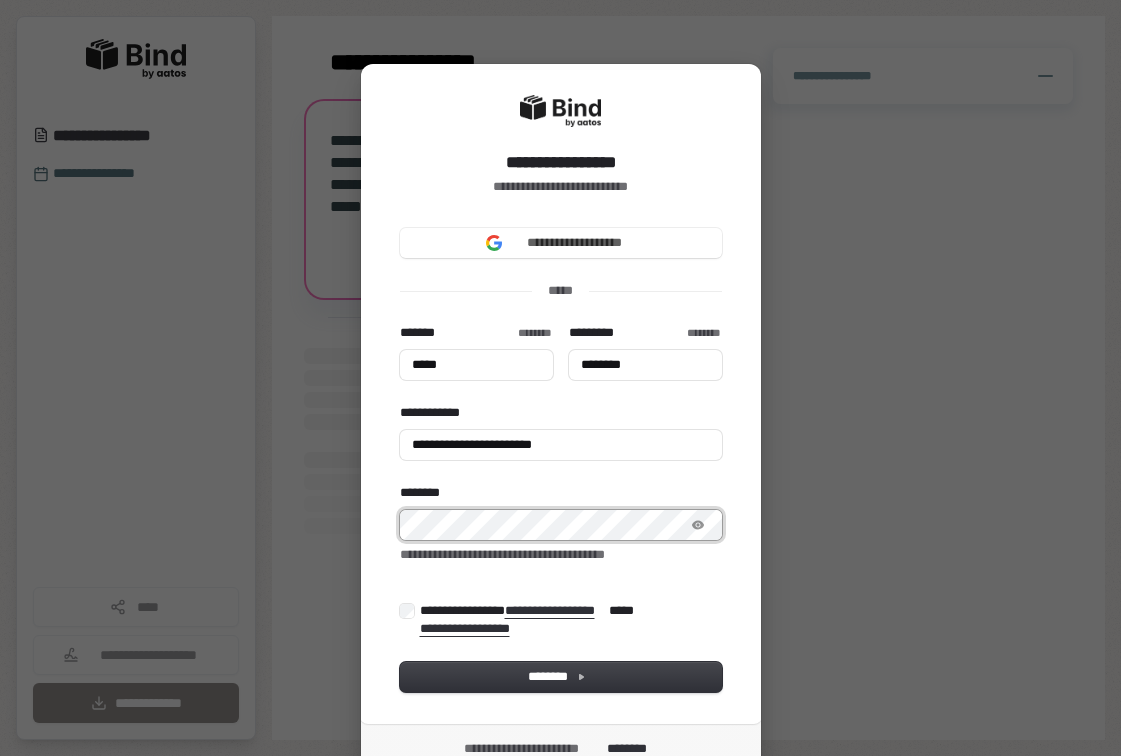 type on "********" 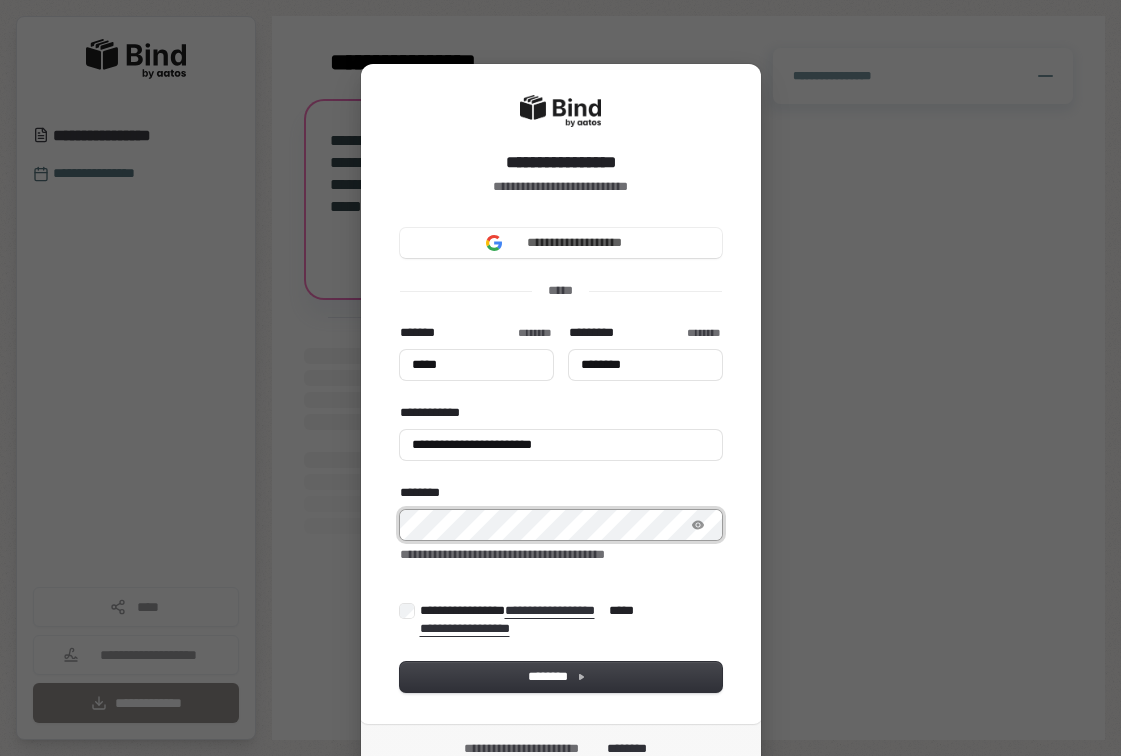 type on "**********" 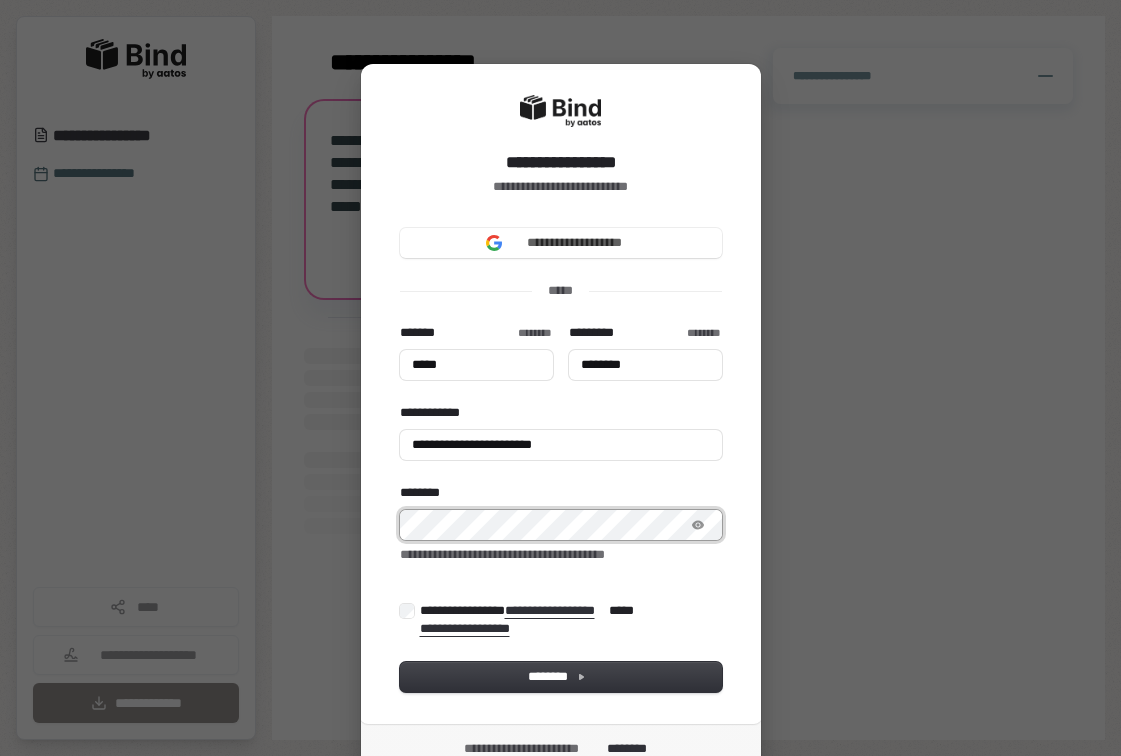 type on "*****" 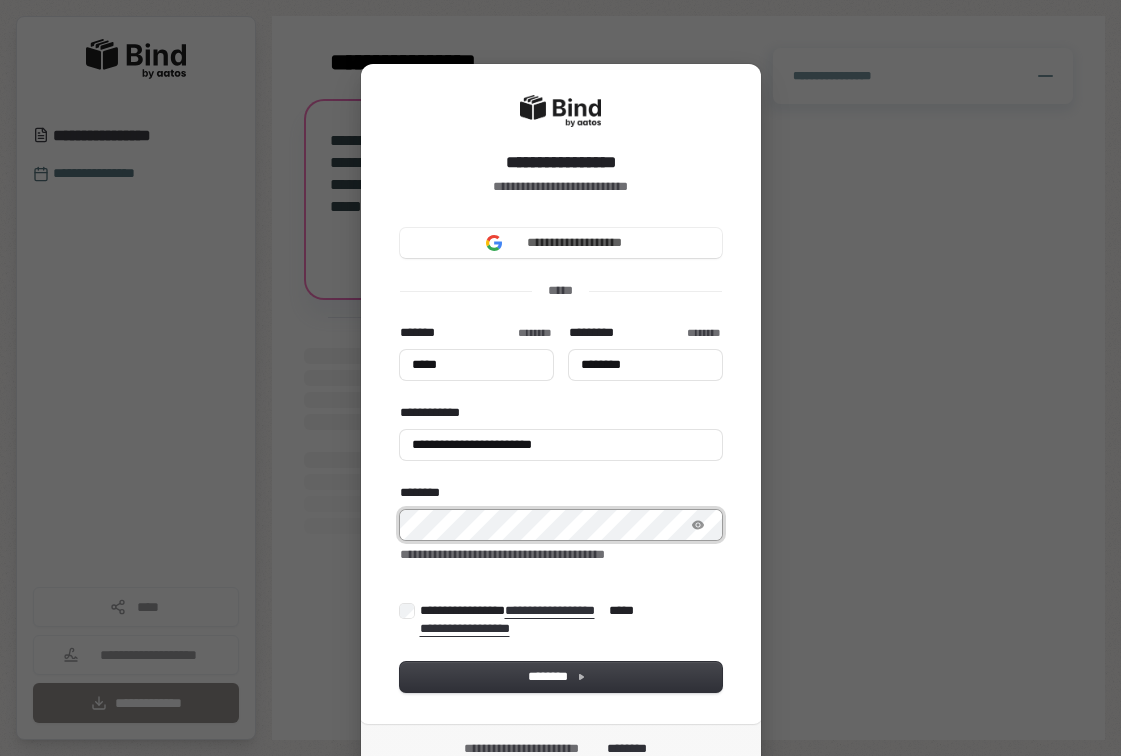 type on "********" 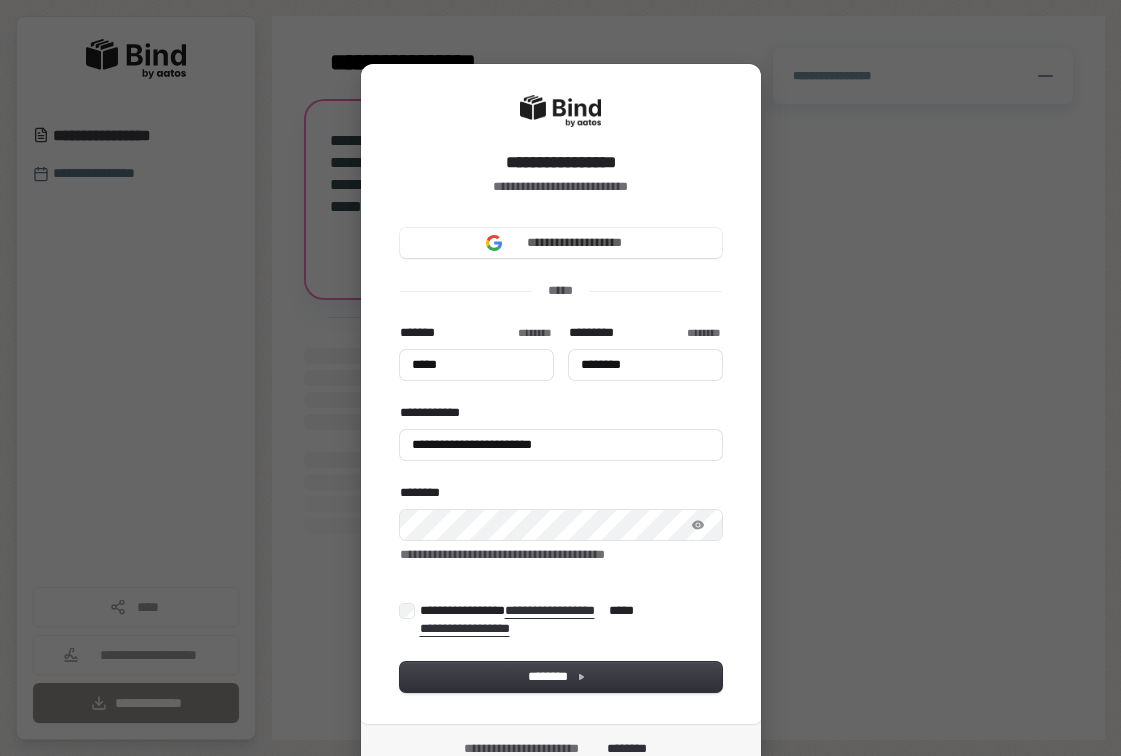 type on "*****" 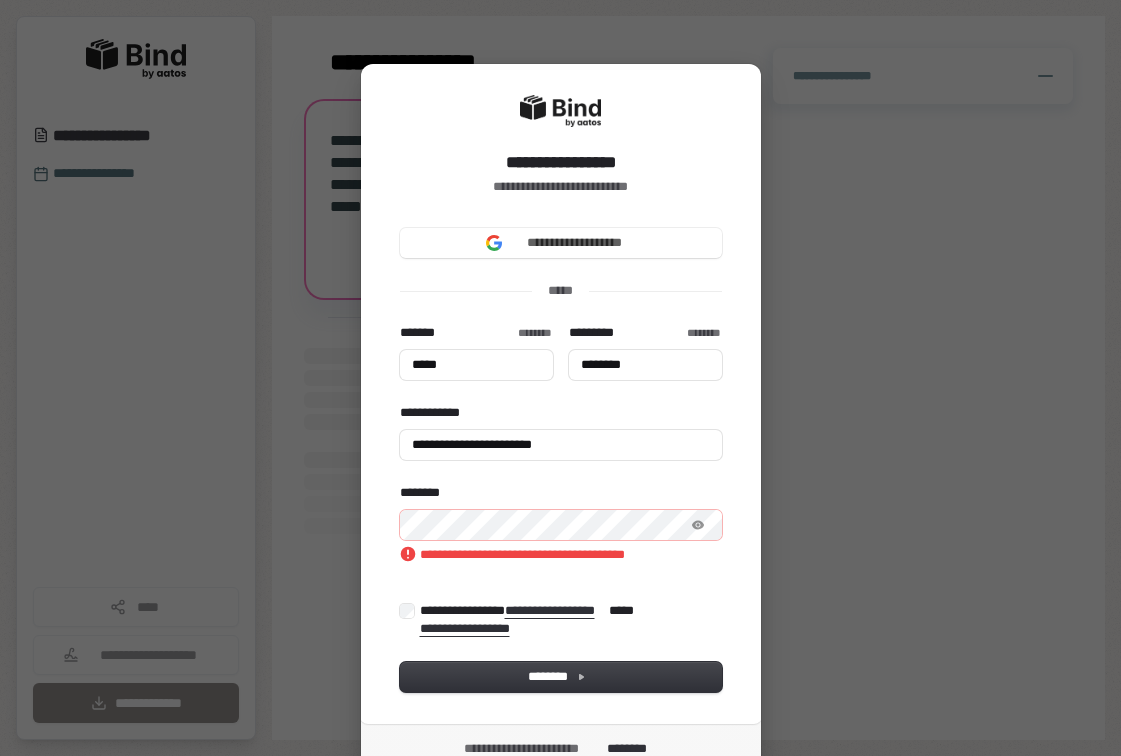 type on "*****" 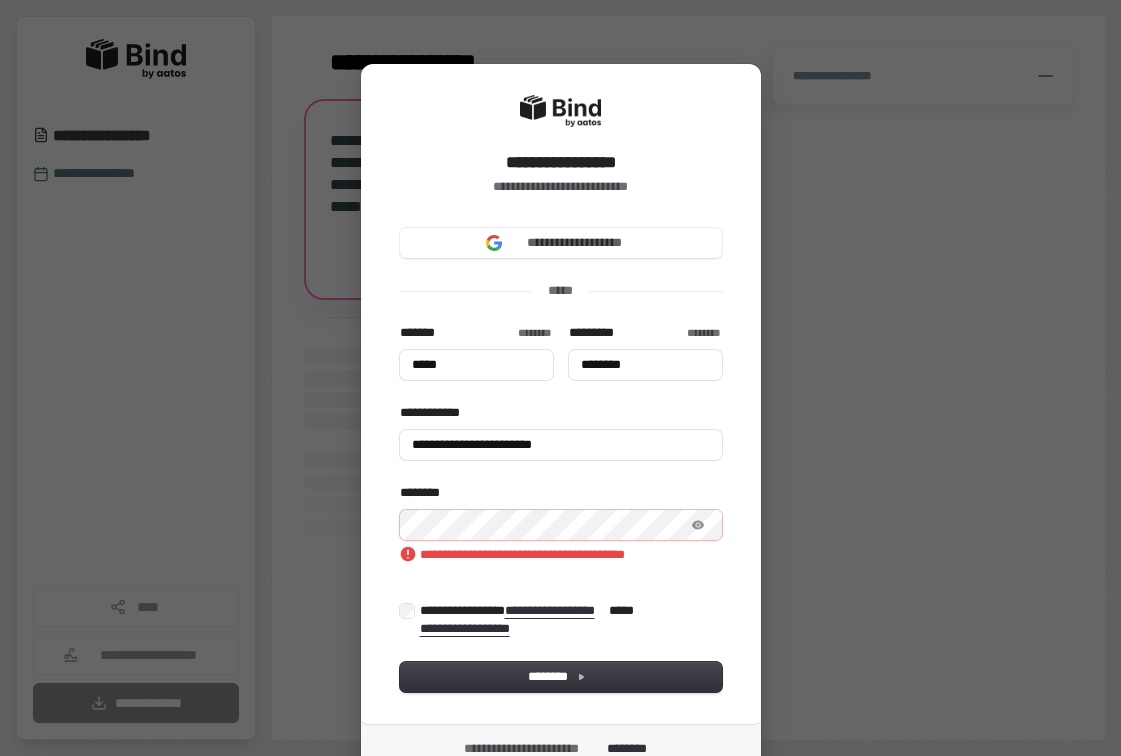 type on "********" 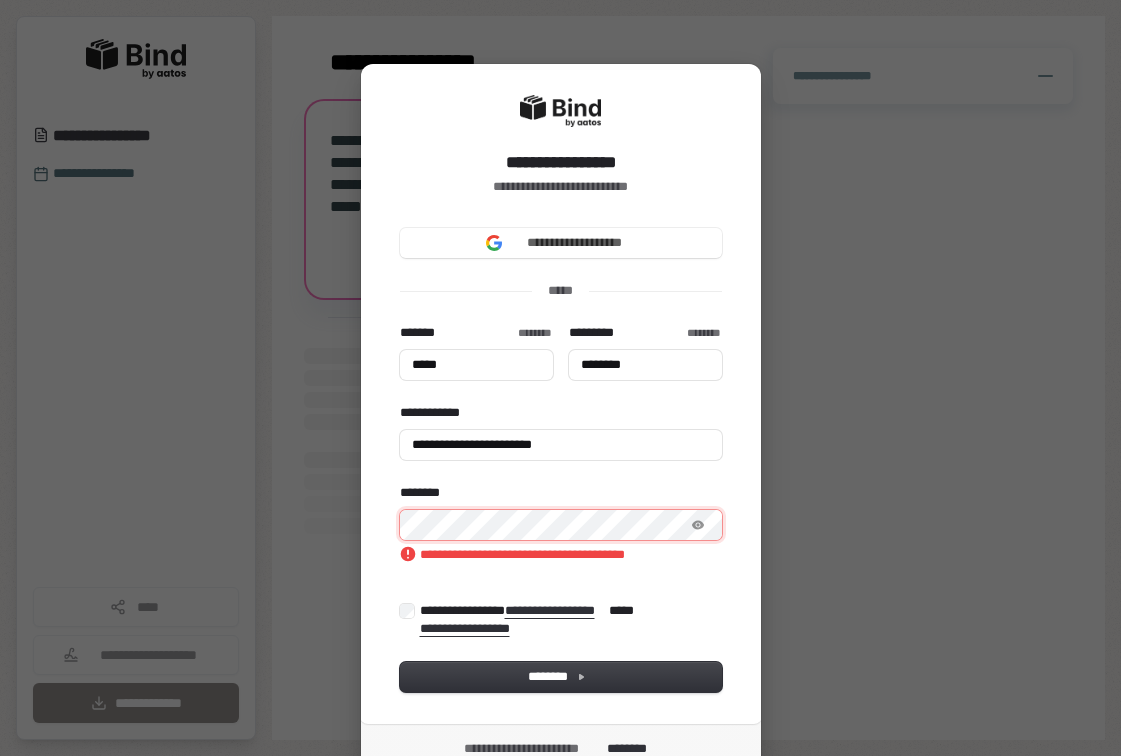 type on "*****" 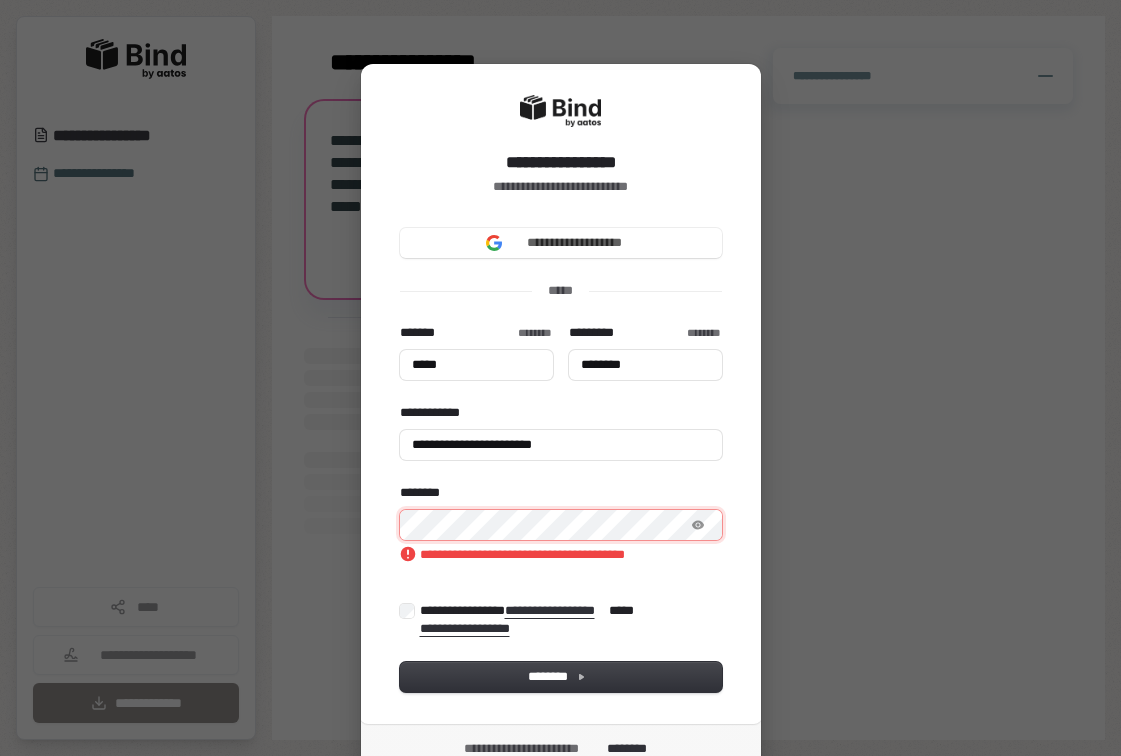 type on "********" 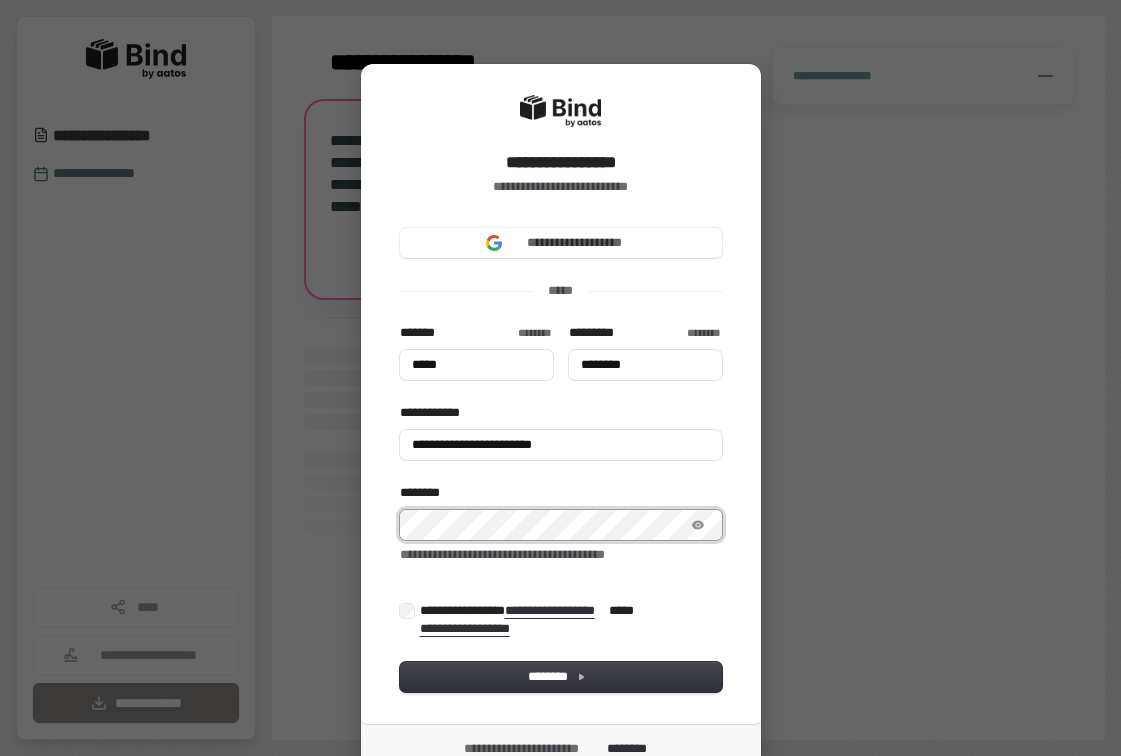 type on "*****" 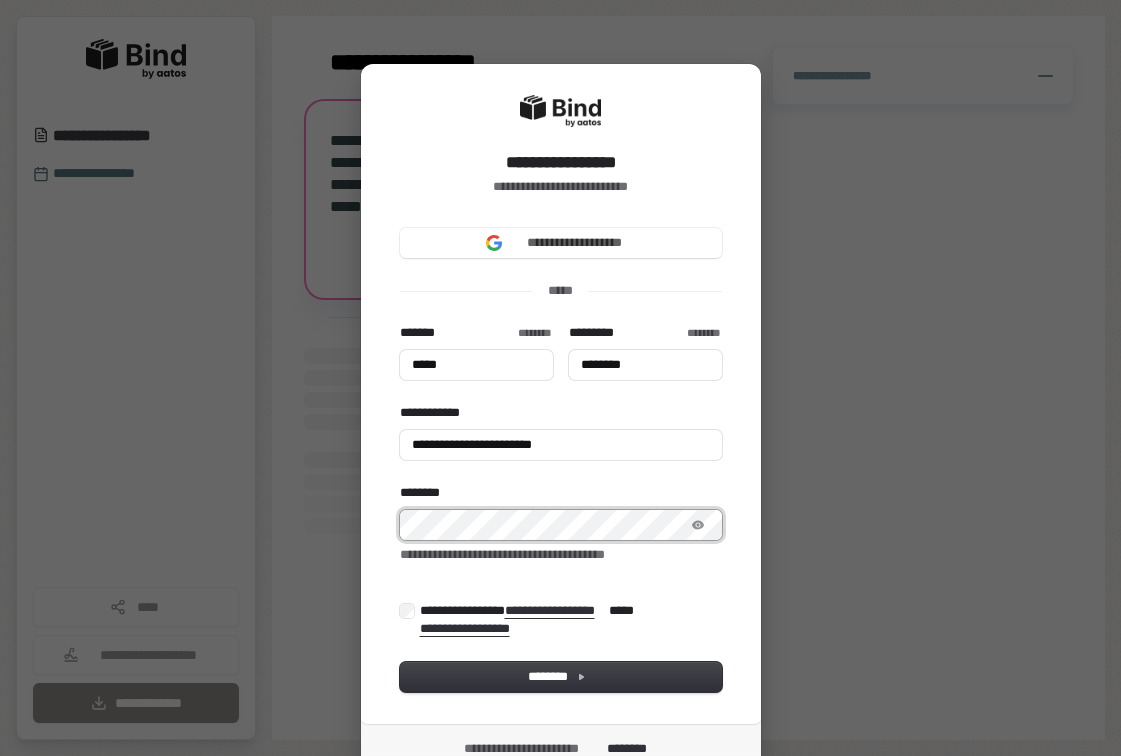 type on "********" 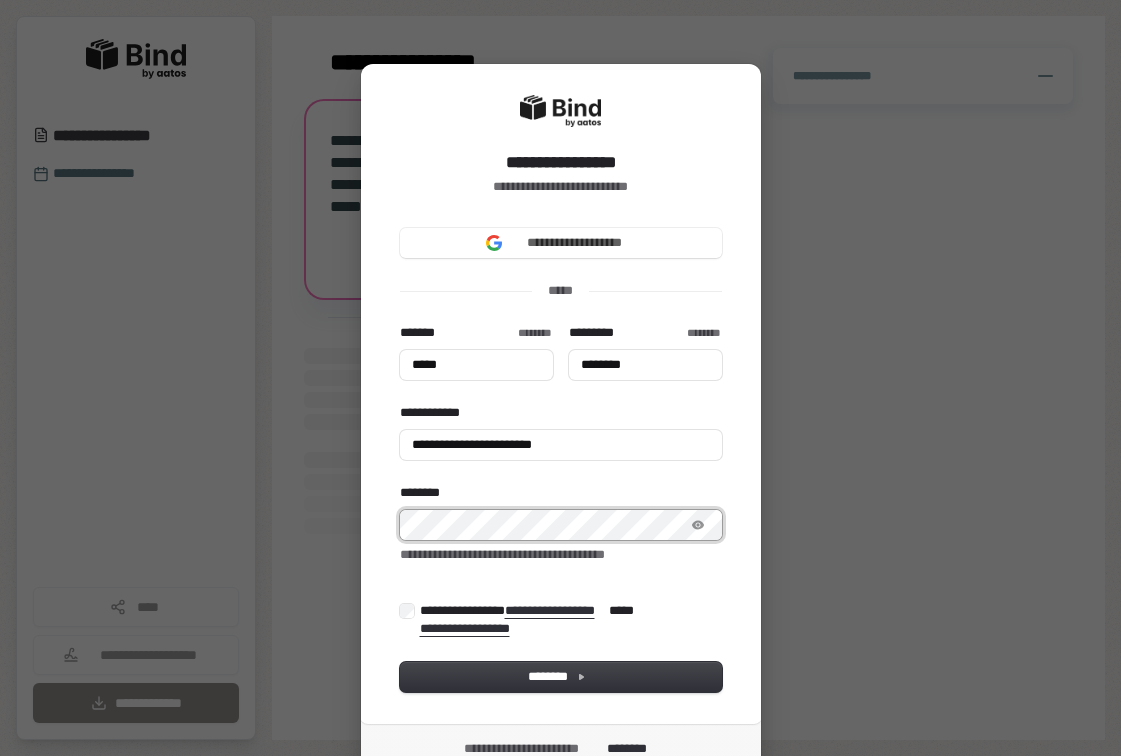 type on "**********" 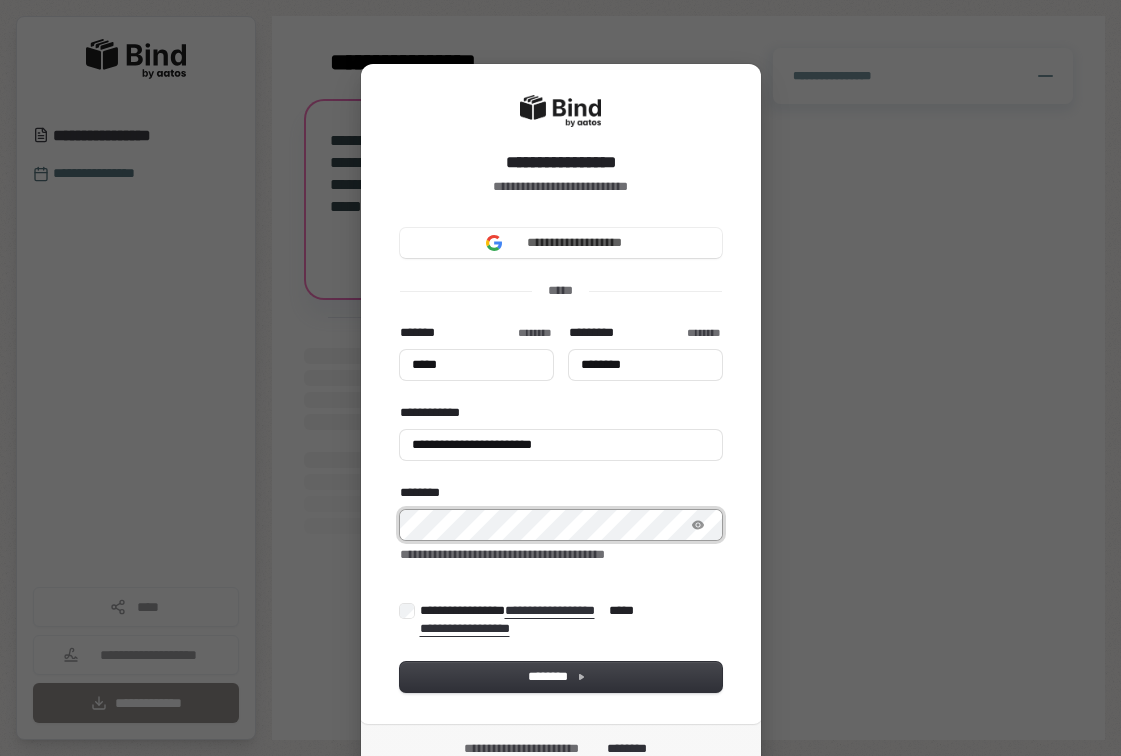 type on "********" 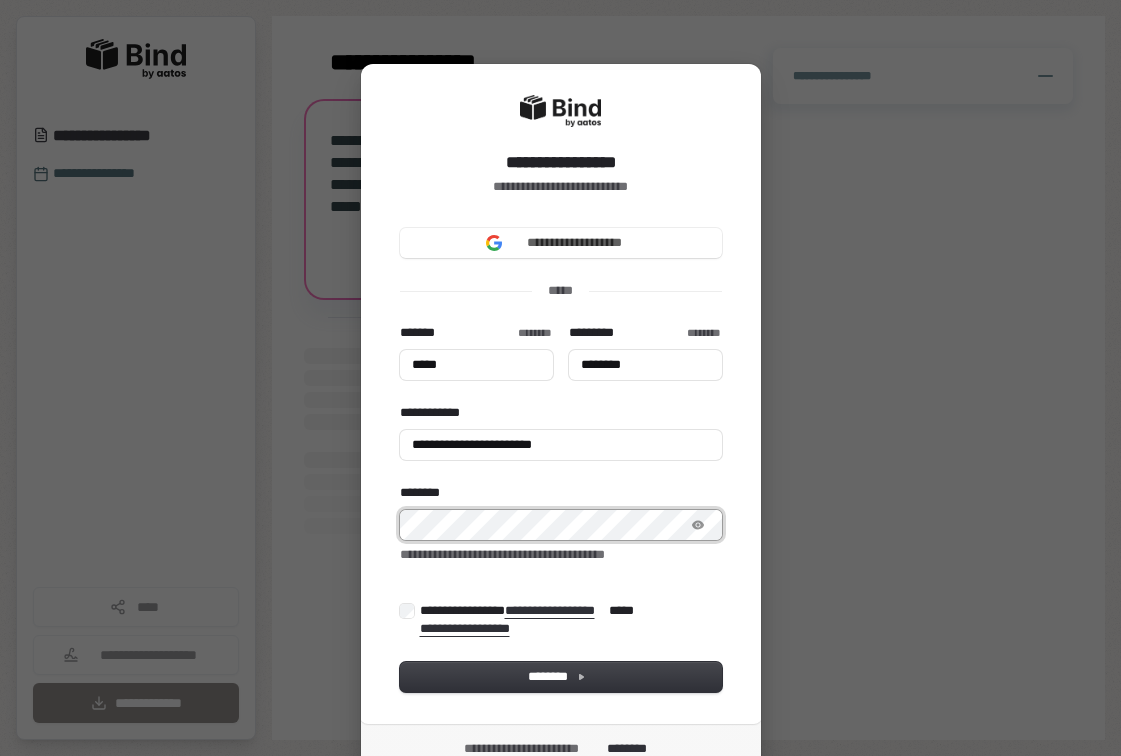 type on "**********" 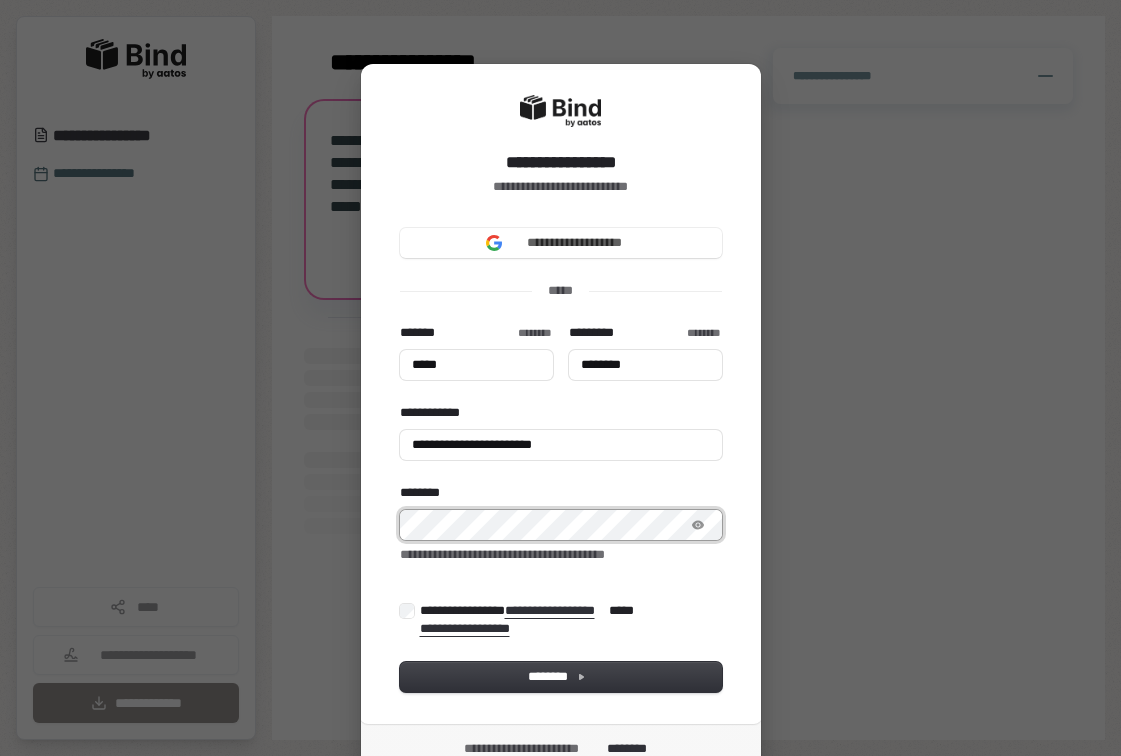 type on "**********" 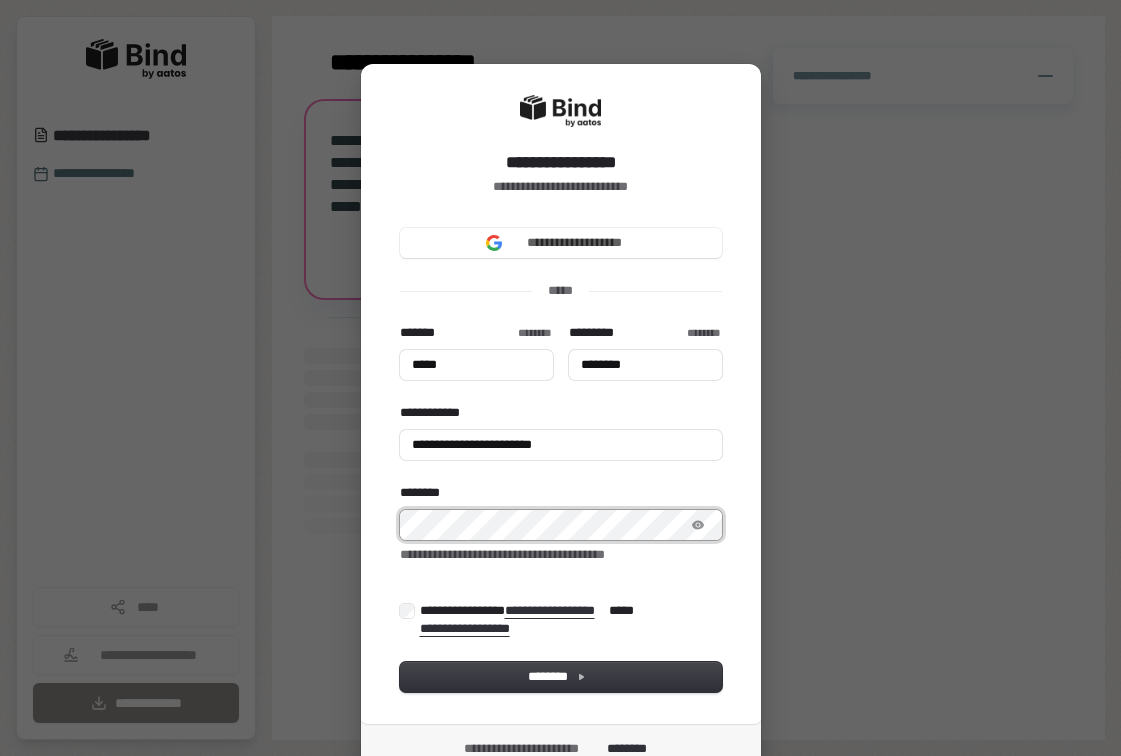 type on "*****" 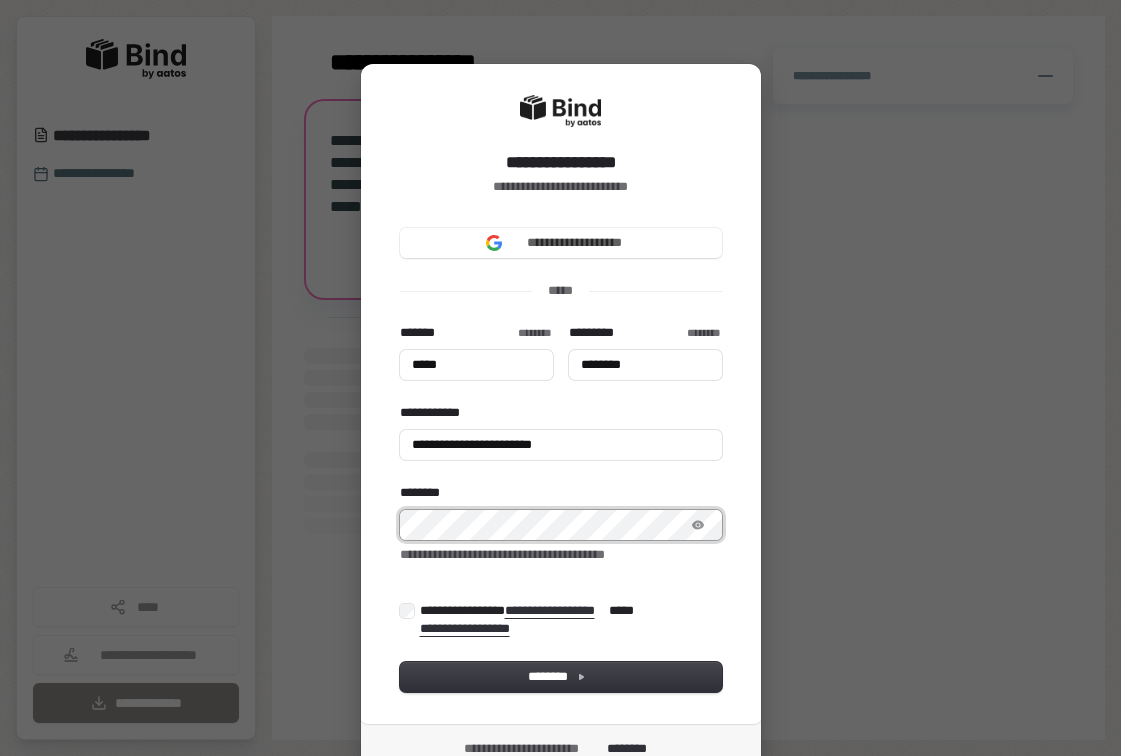 type on "********" 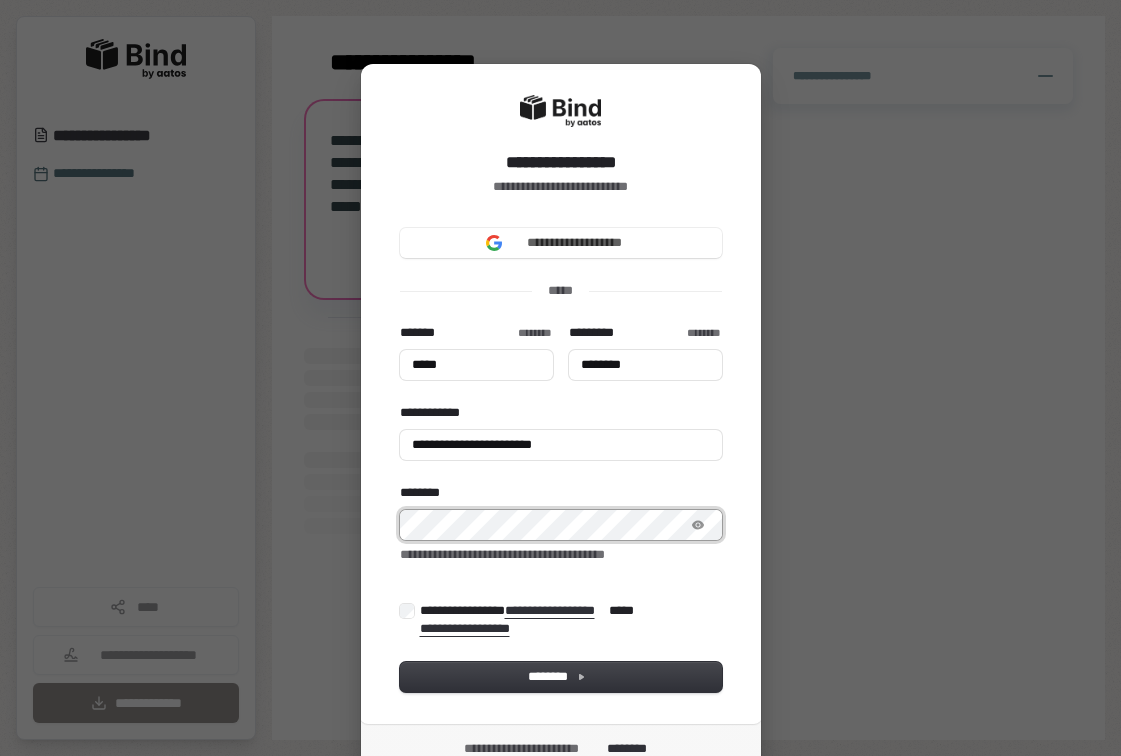 type on "**********" 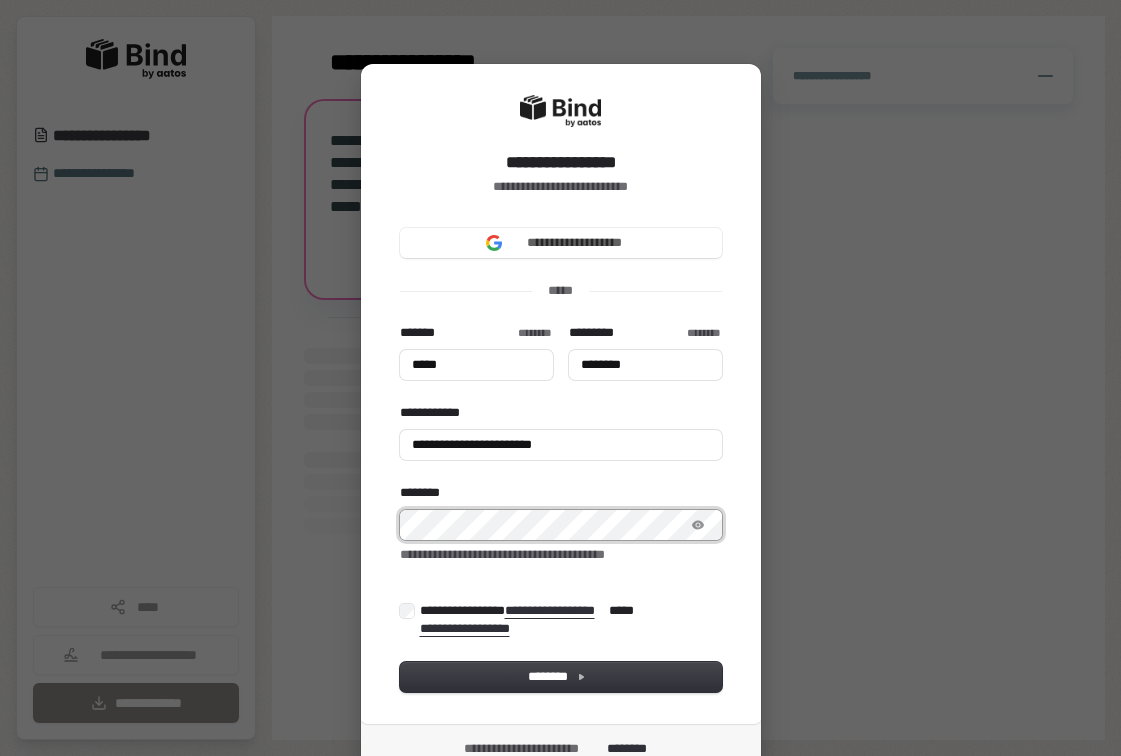 type on "*****" 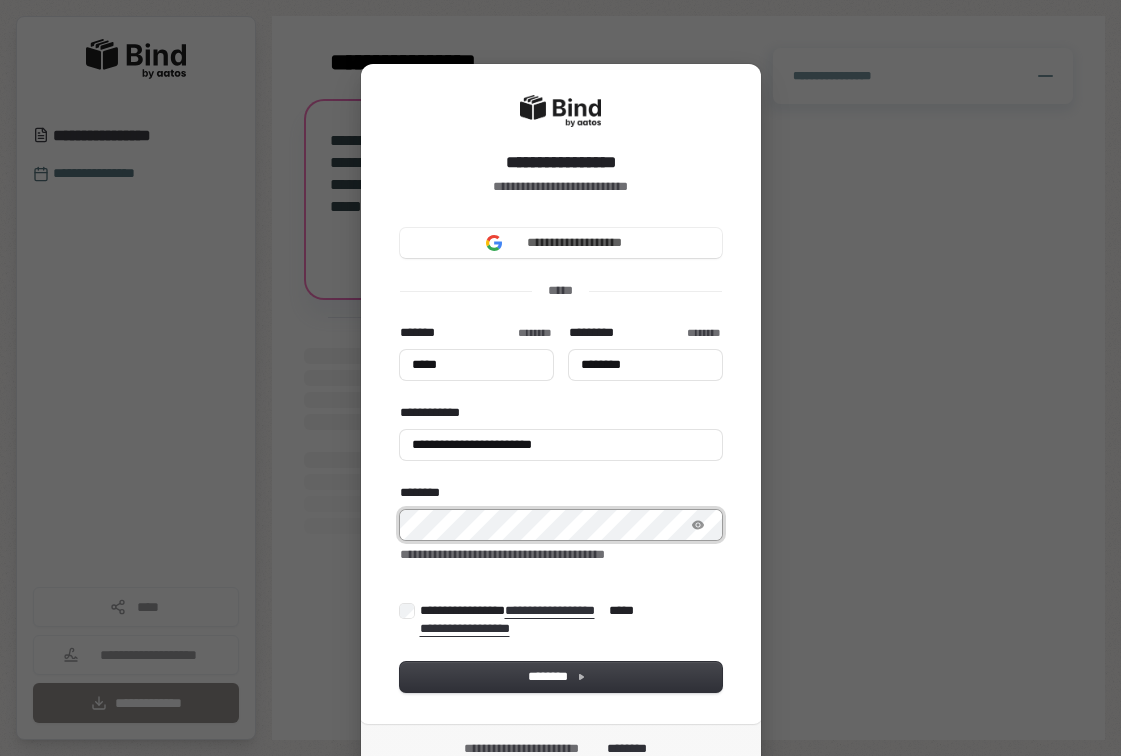 type on "********" 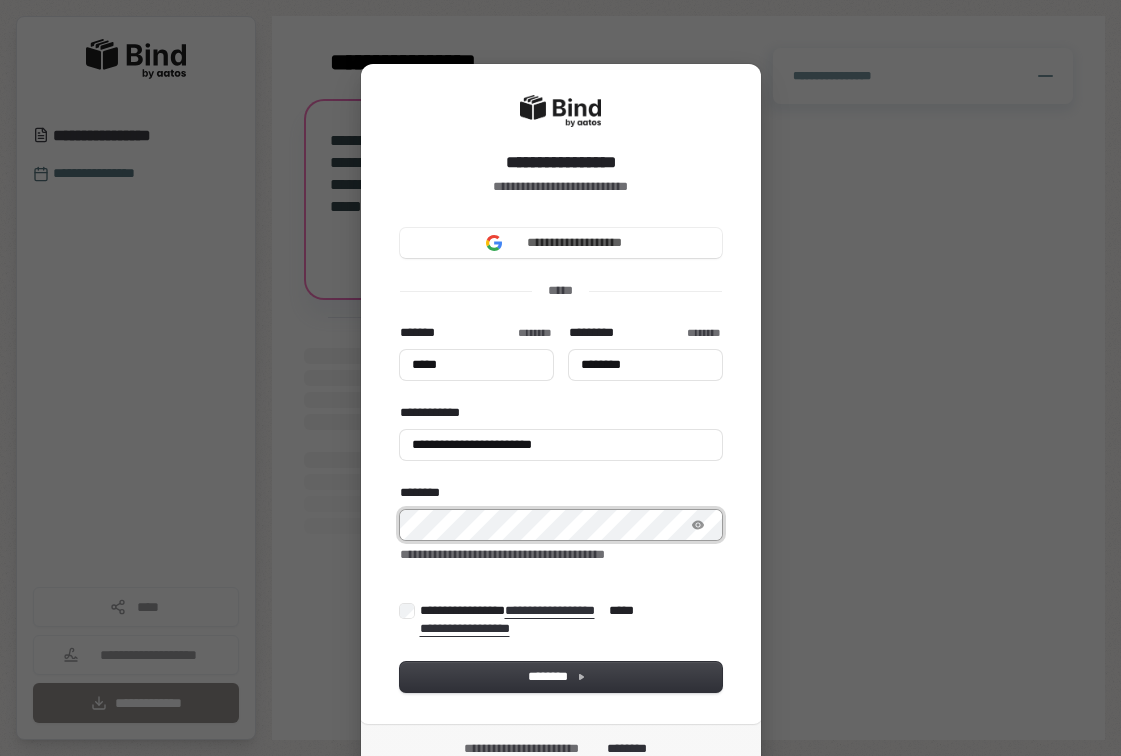 type on "**********" 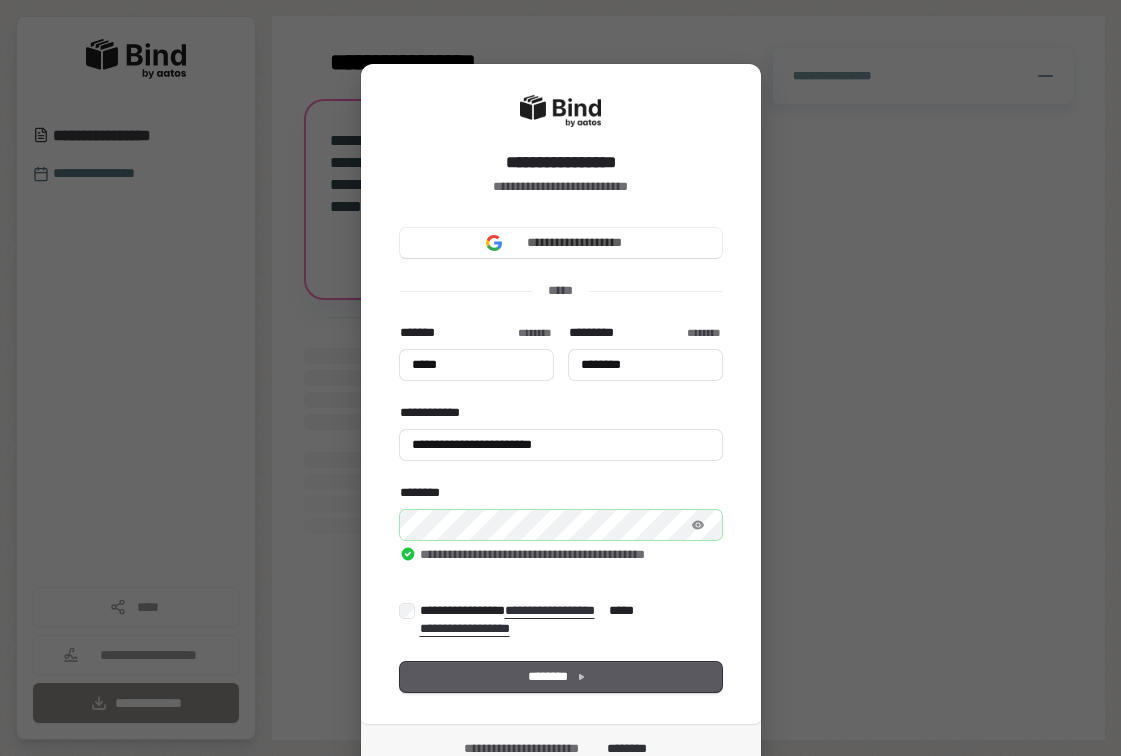 type on "*****" 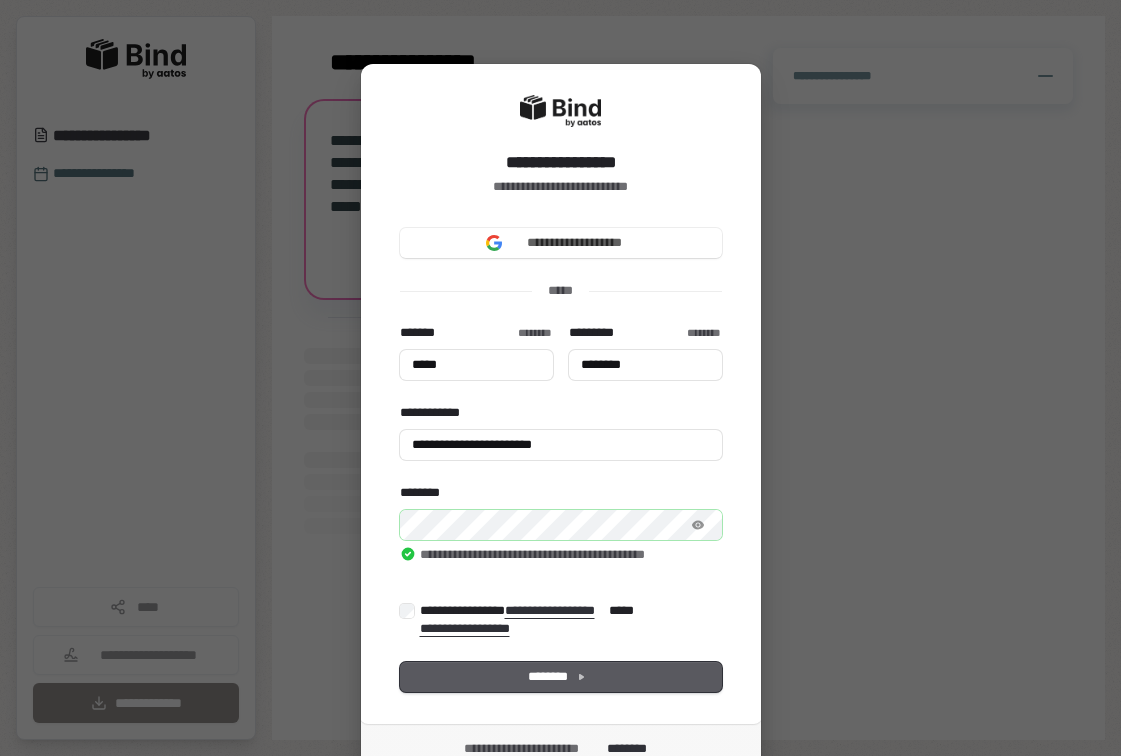 type on "********" 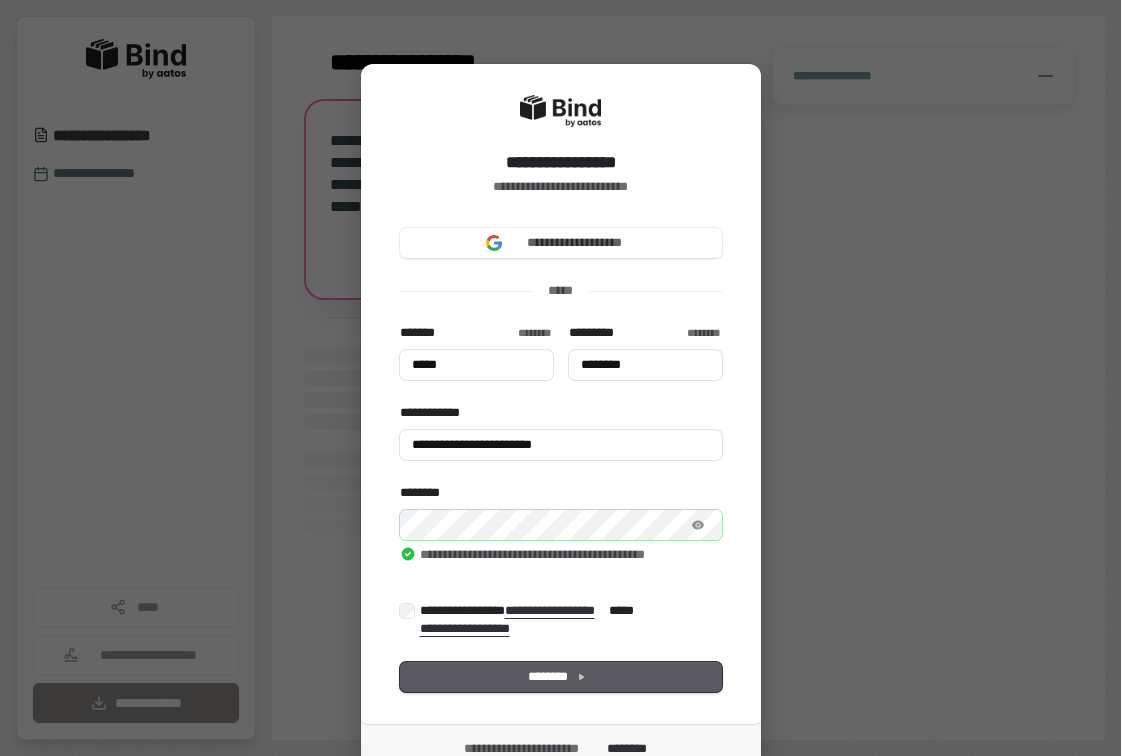 type on "**********" 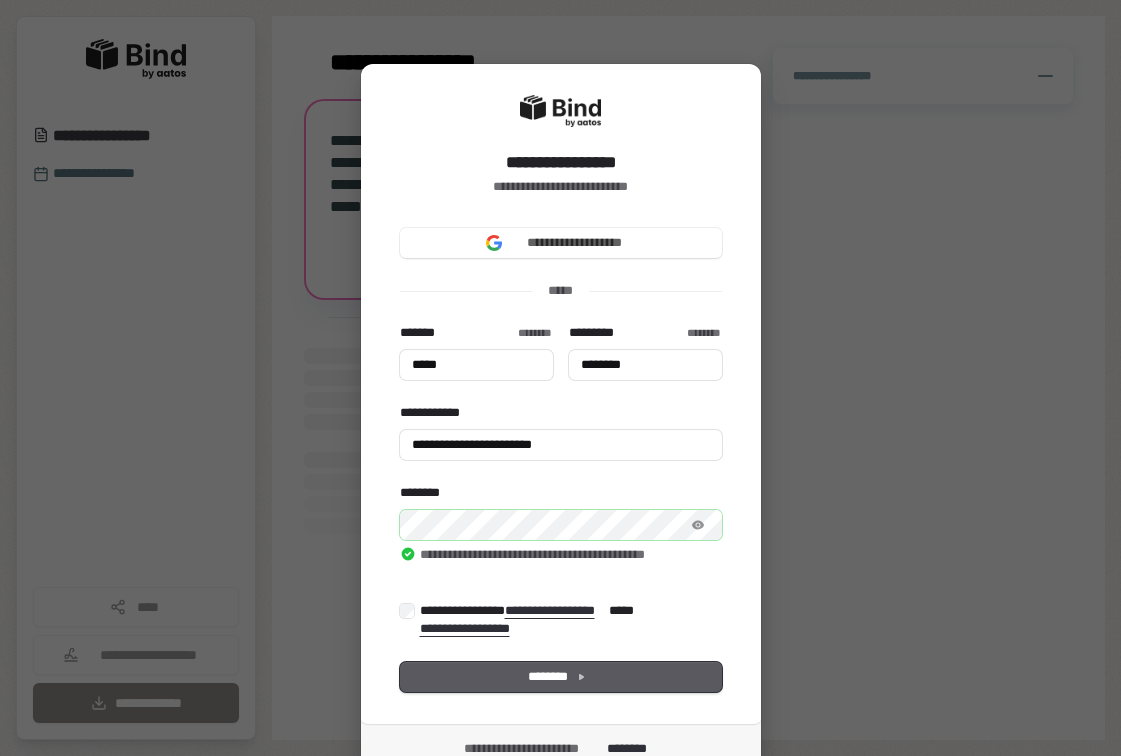type on "*****" 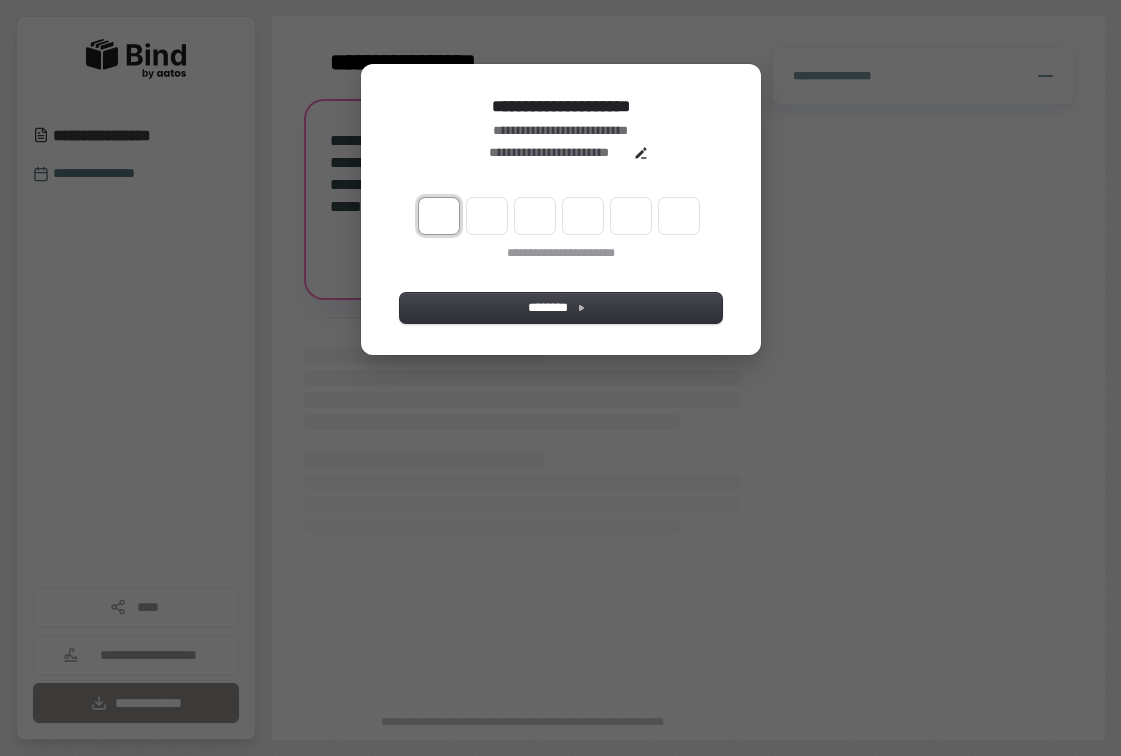 type on "*" 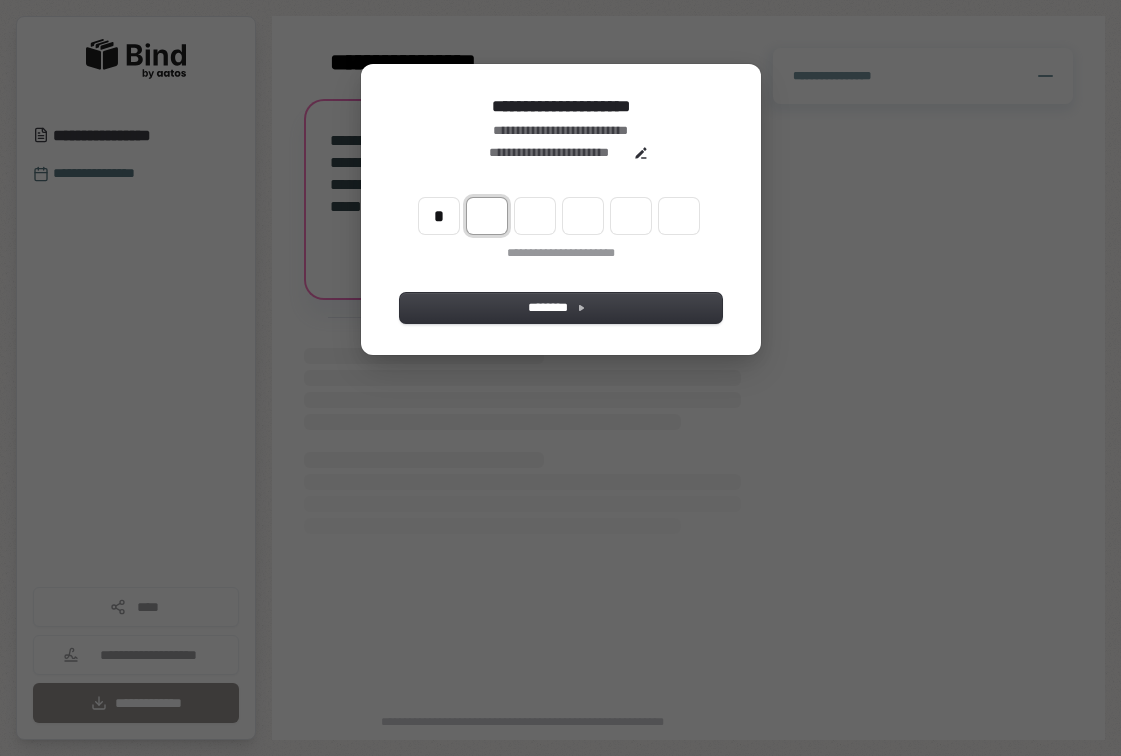 type on "*" 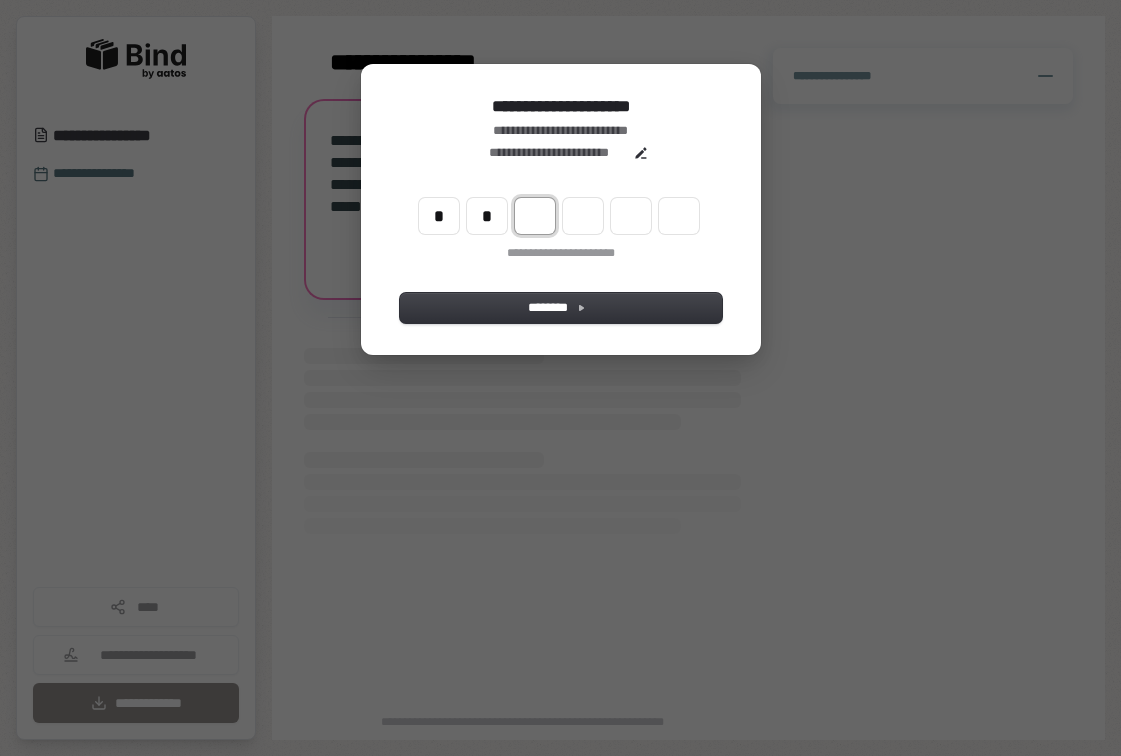 type on "**" 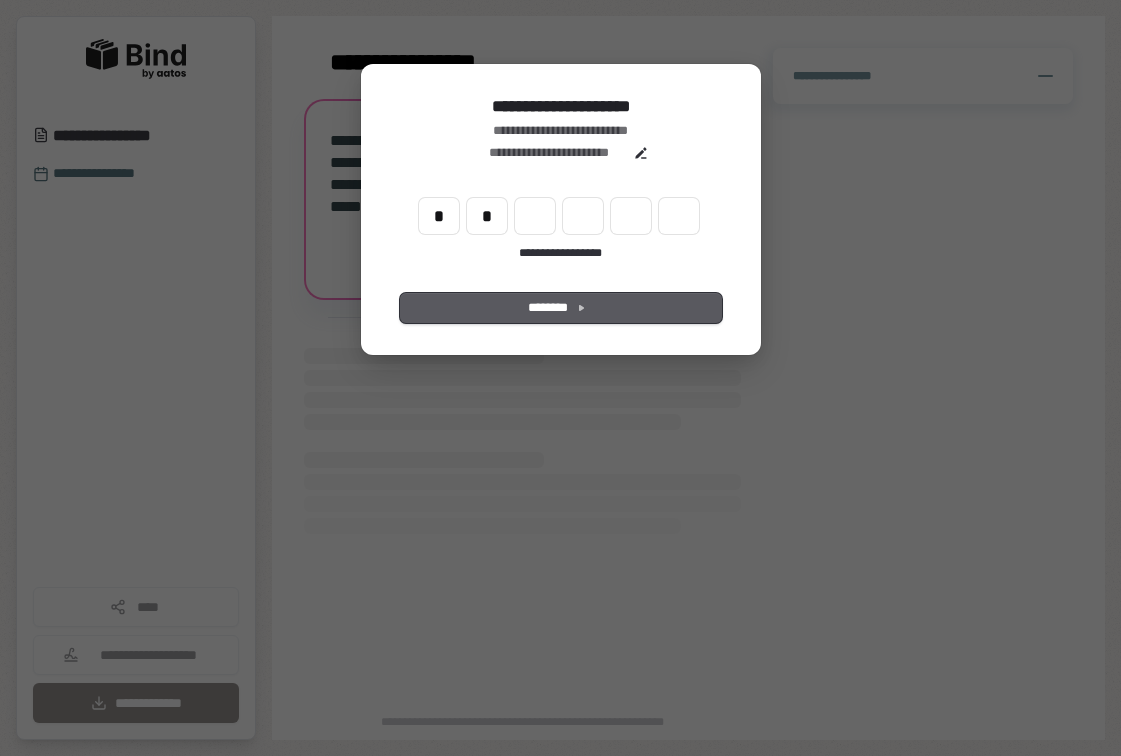 click on "********" at bounding box center [560, 308] 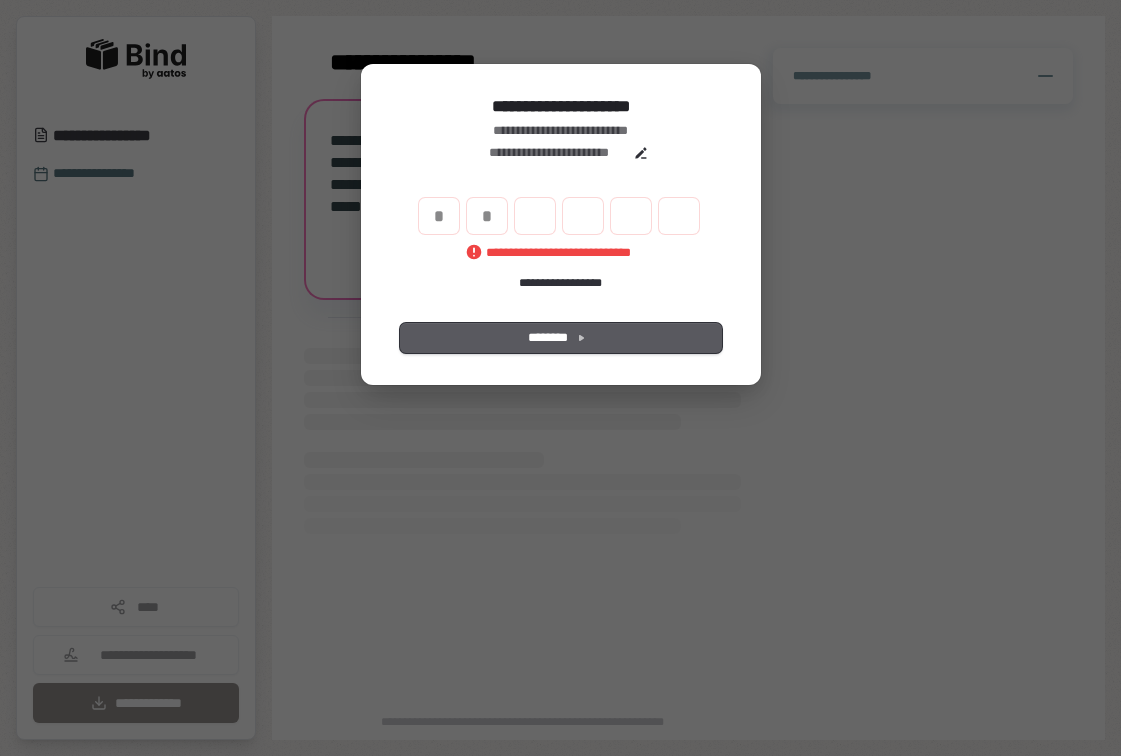 type 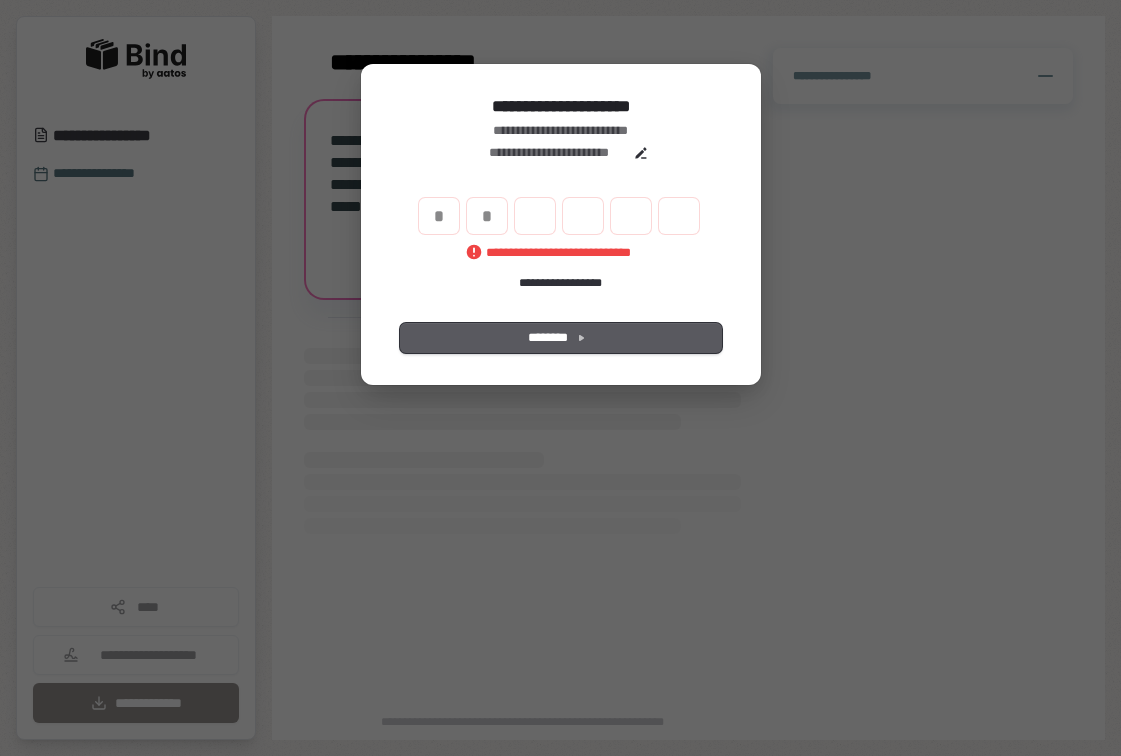type 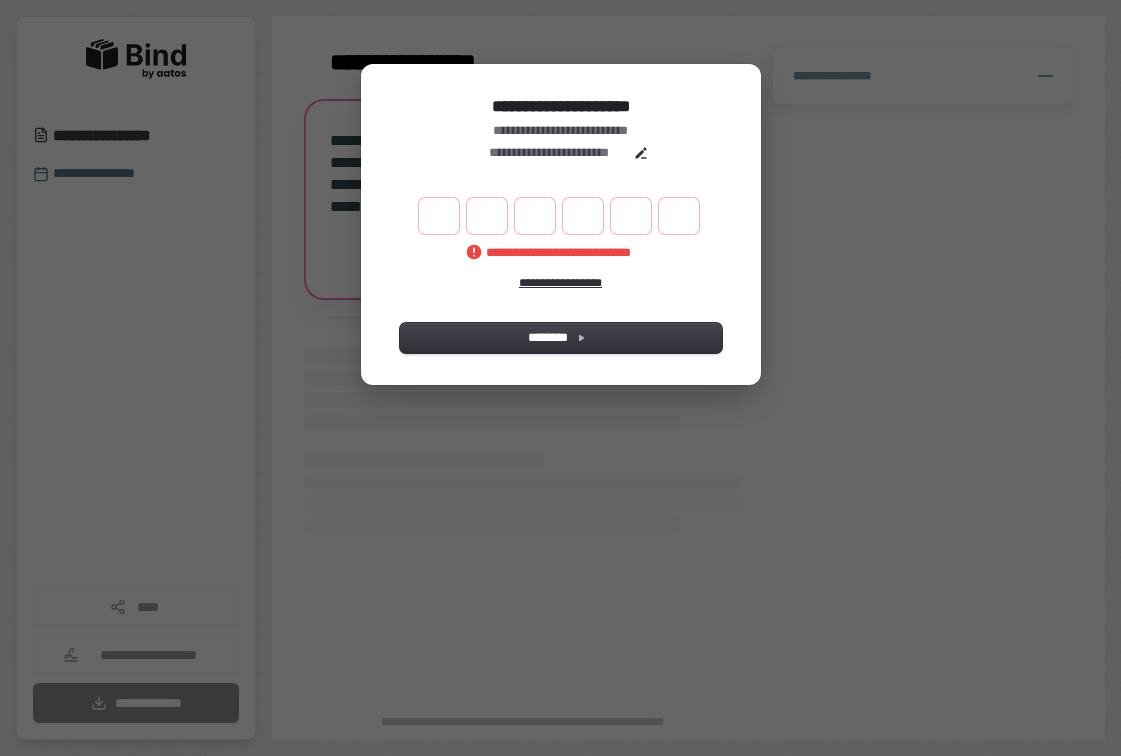 click on "**********" at bounding box center (560, 283) 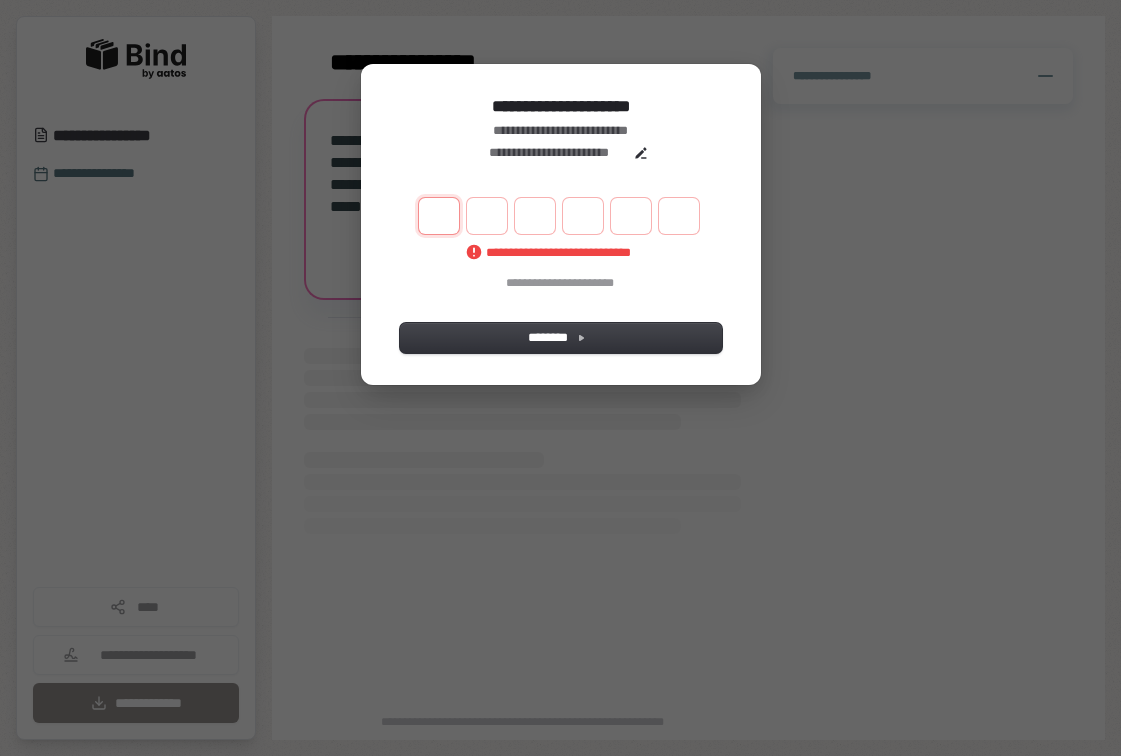 type on "*" 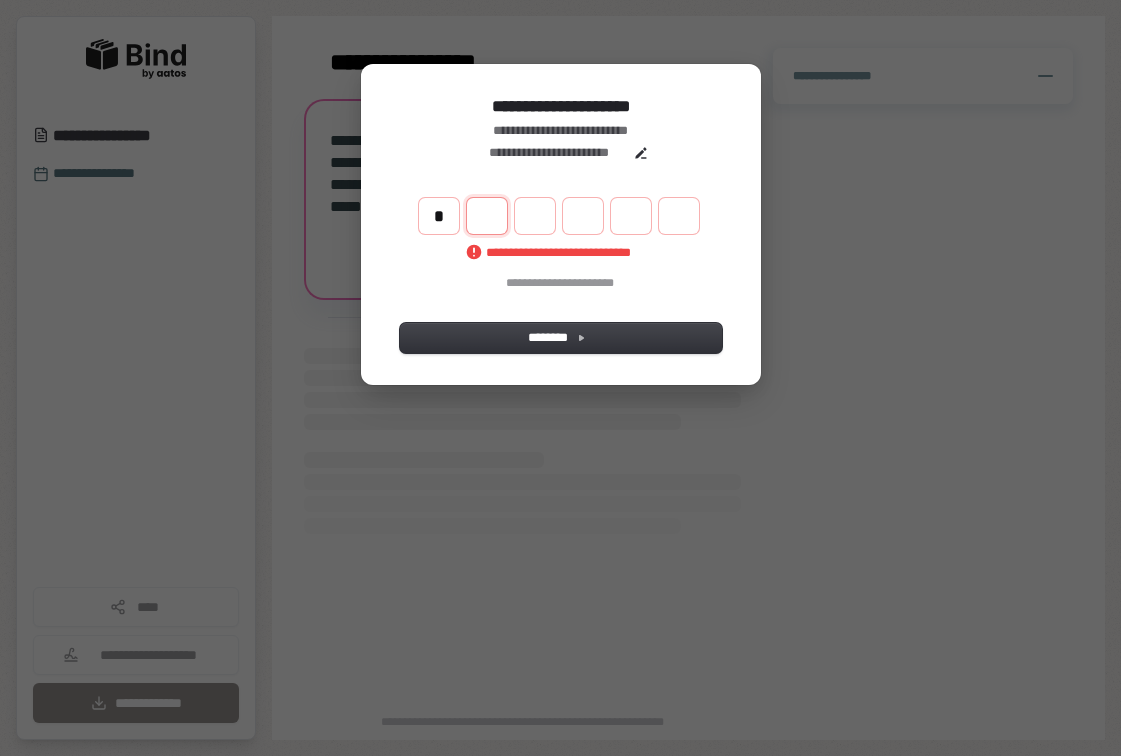 type on "*" 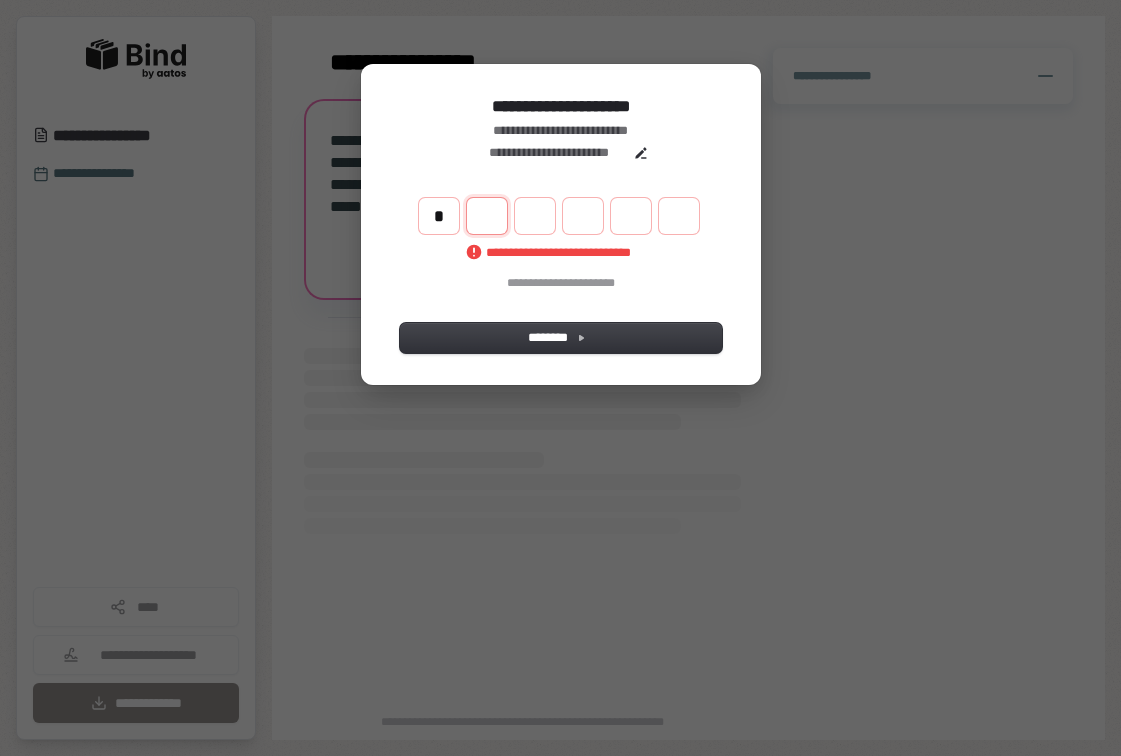 type on "*" 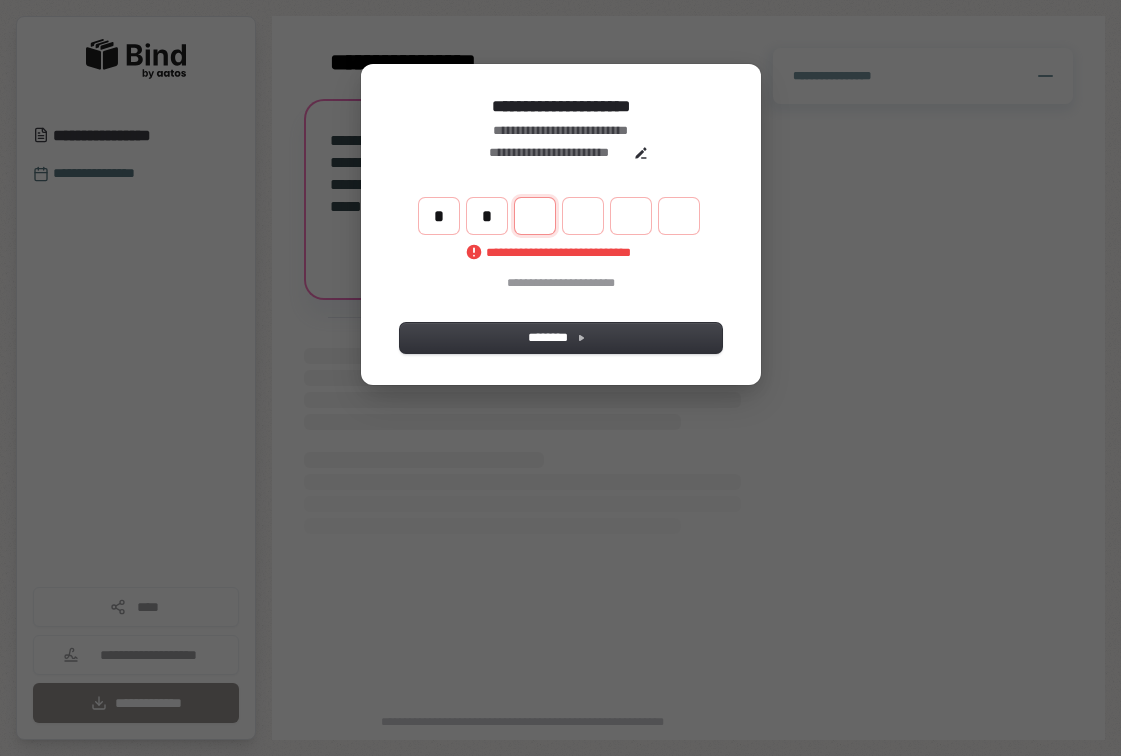 type on "**" 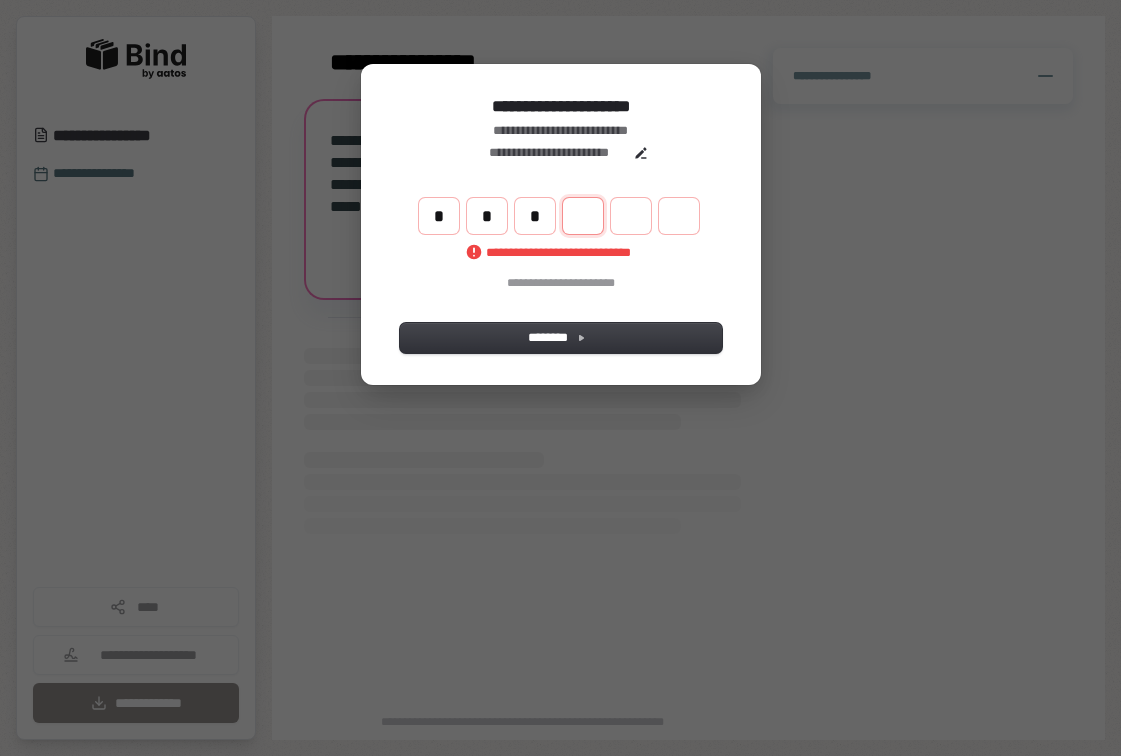 type on "***" 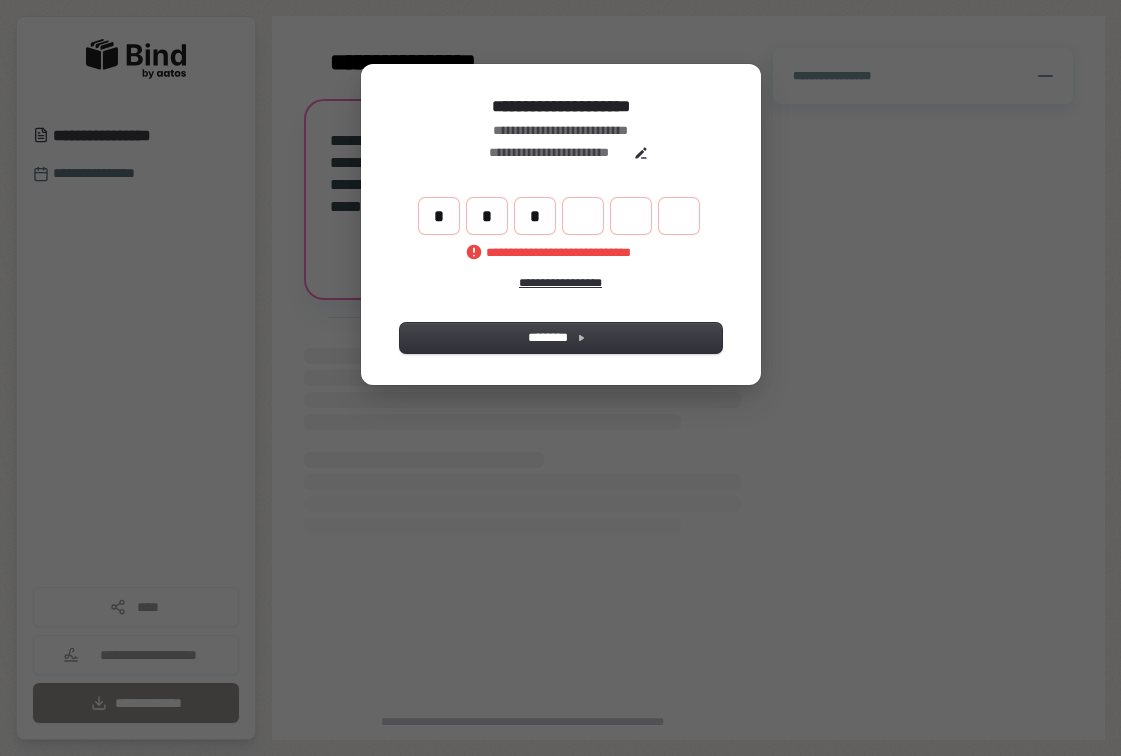 click on "**********" at bounding box center [560, 283] 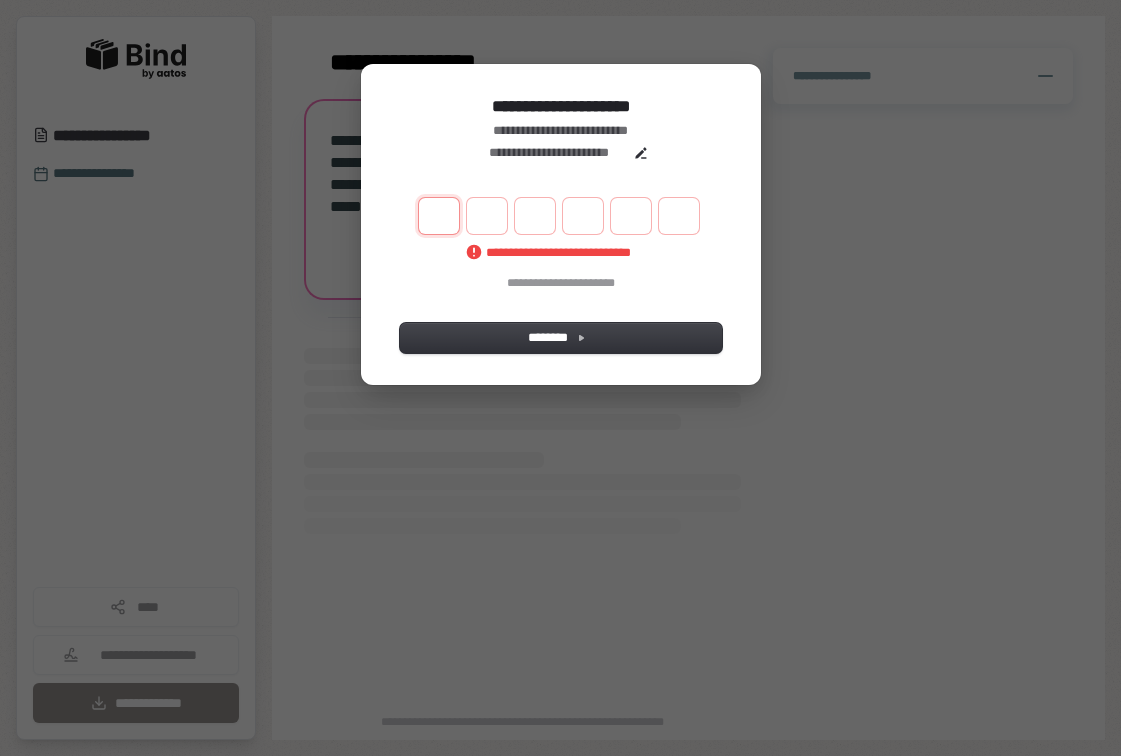 type on "*" 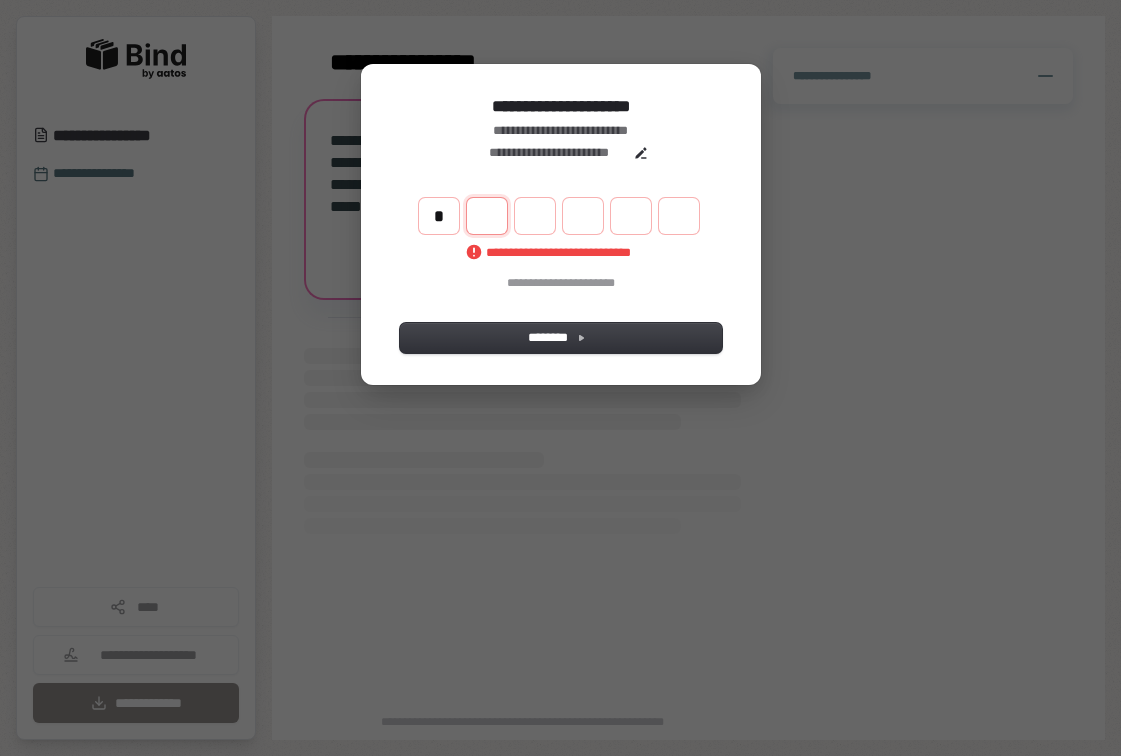 type on "*" 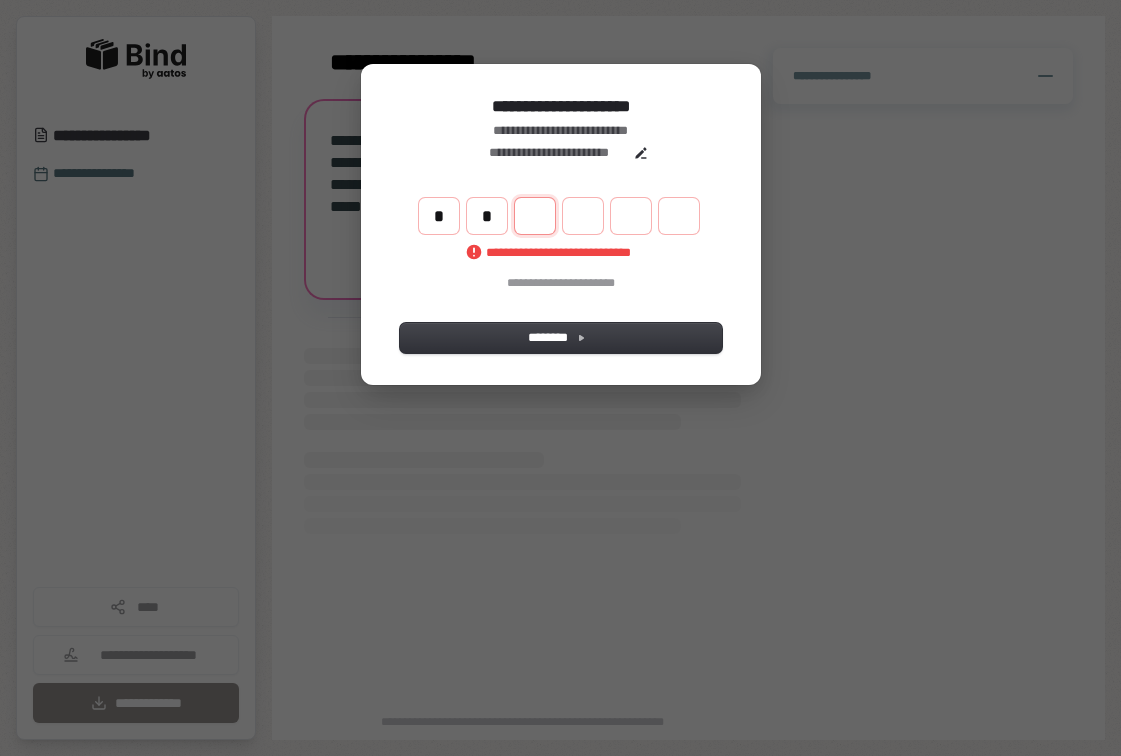 type on "**" 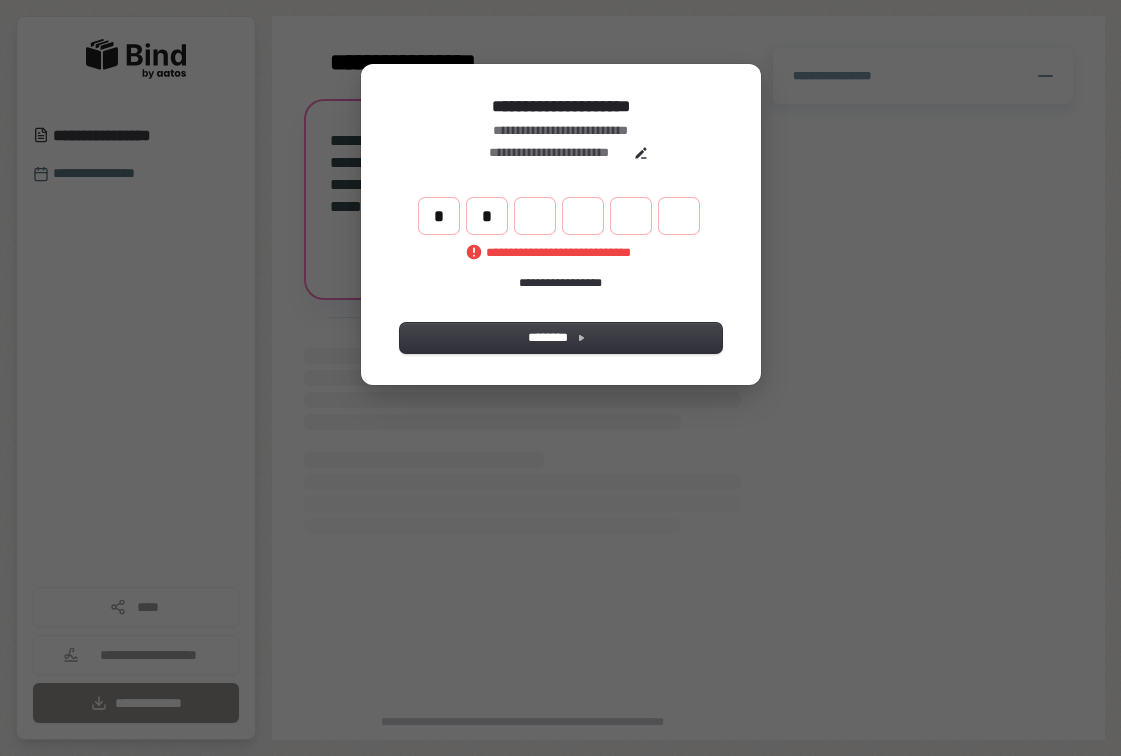 click on "**********" at bounding box center (560, 253) 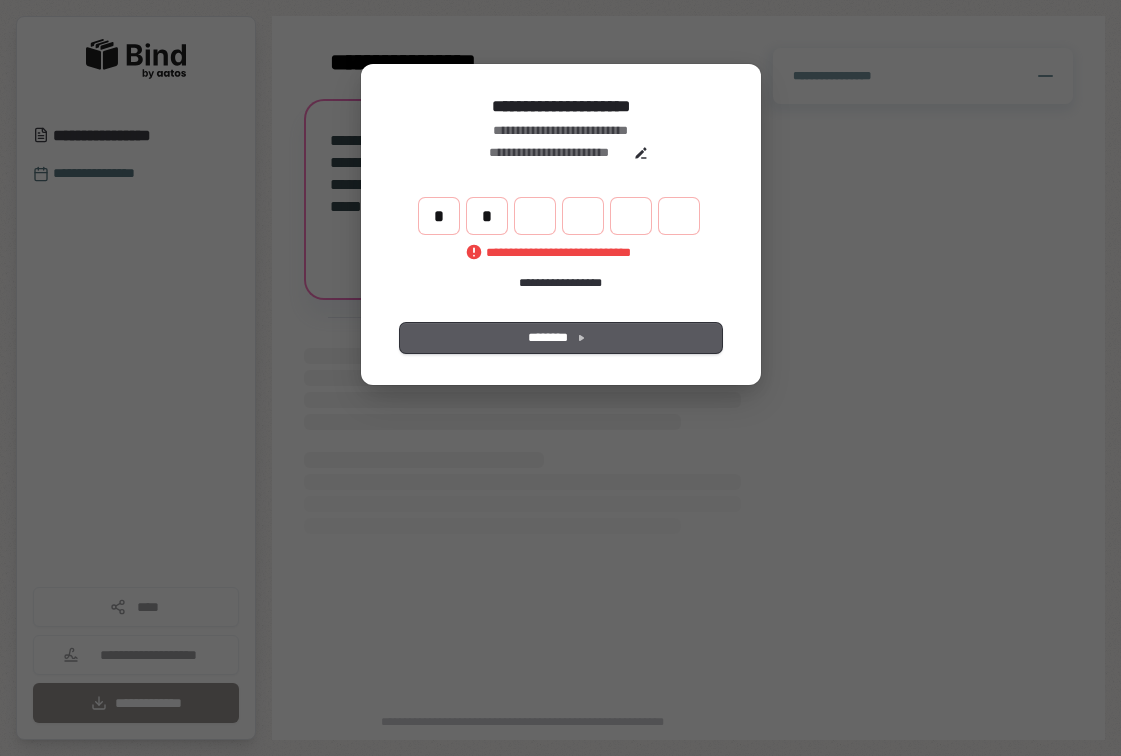 click on "********" at bounding box center [560, 338] 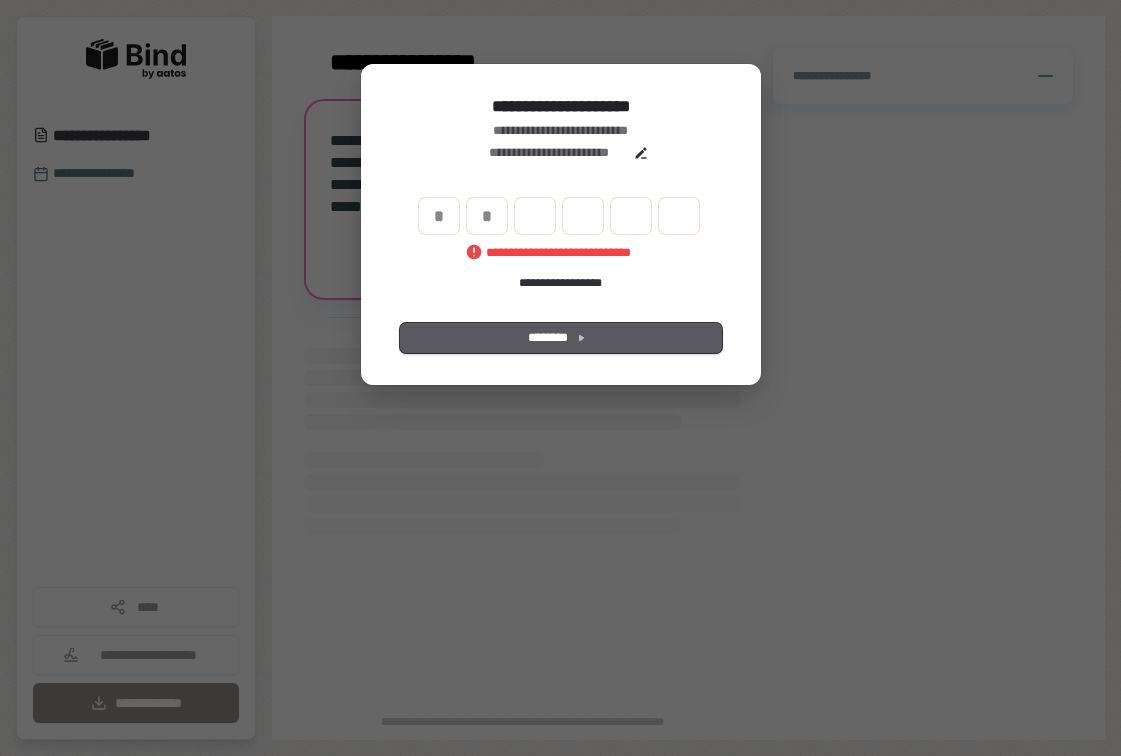 type 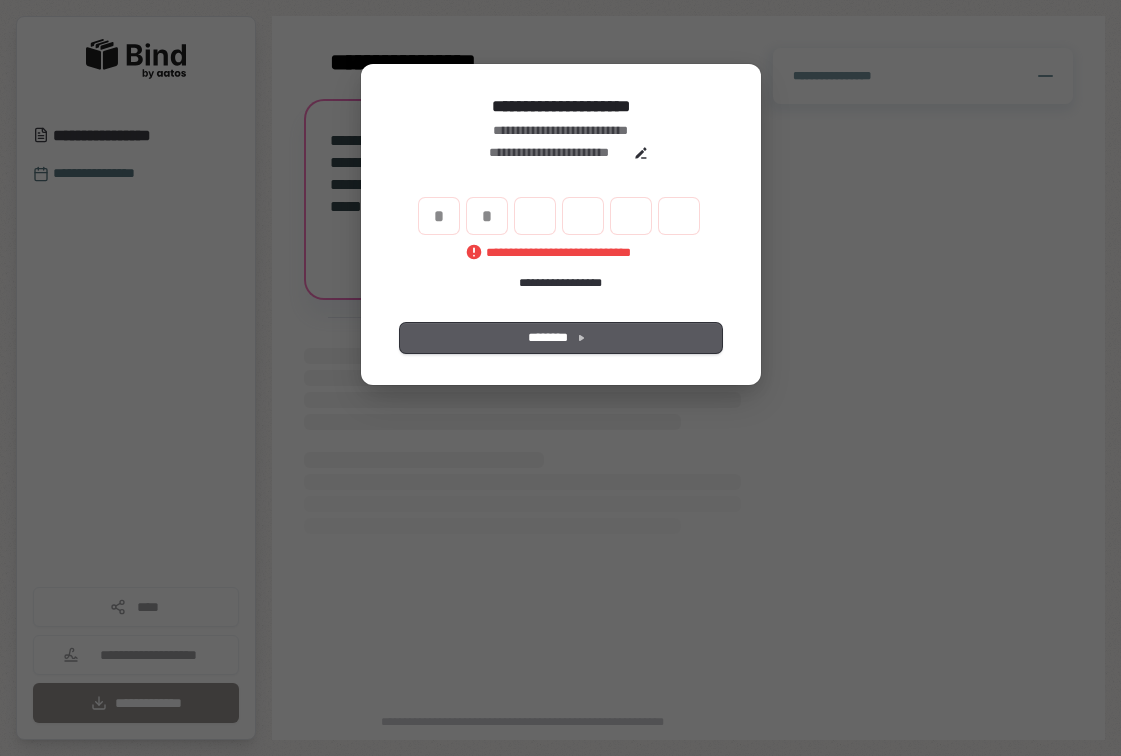 type 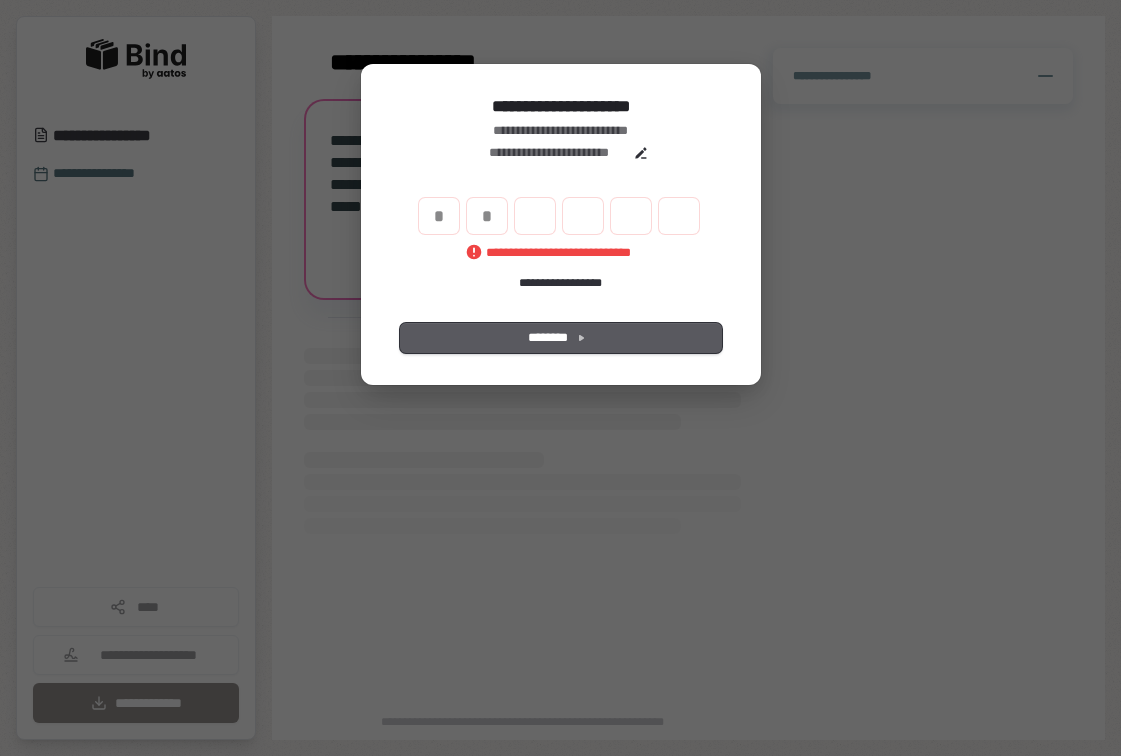 type 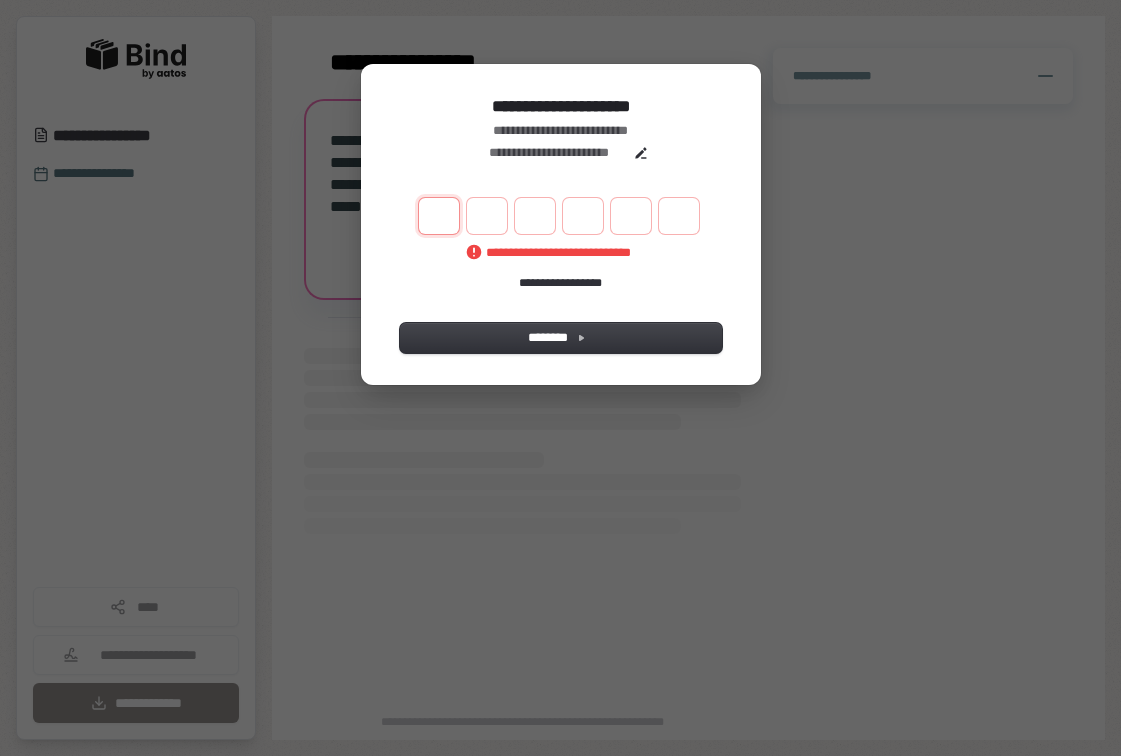 click at bounding box center [439, 216] 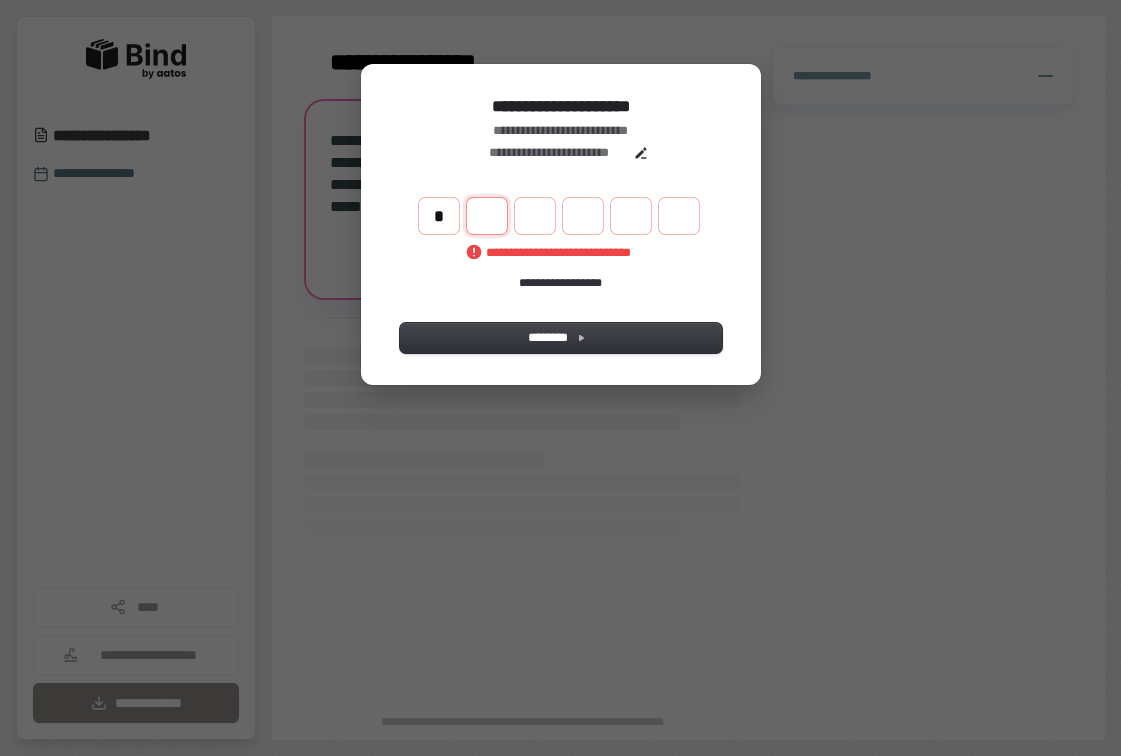 type on "*" 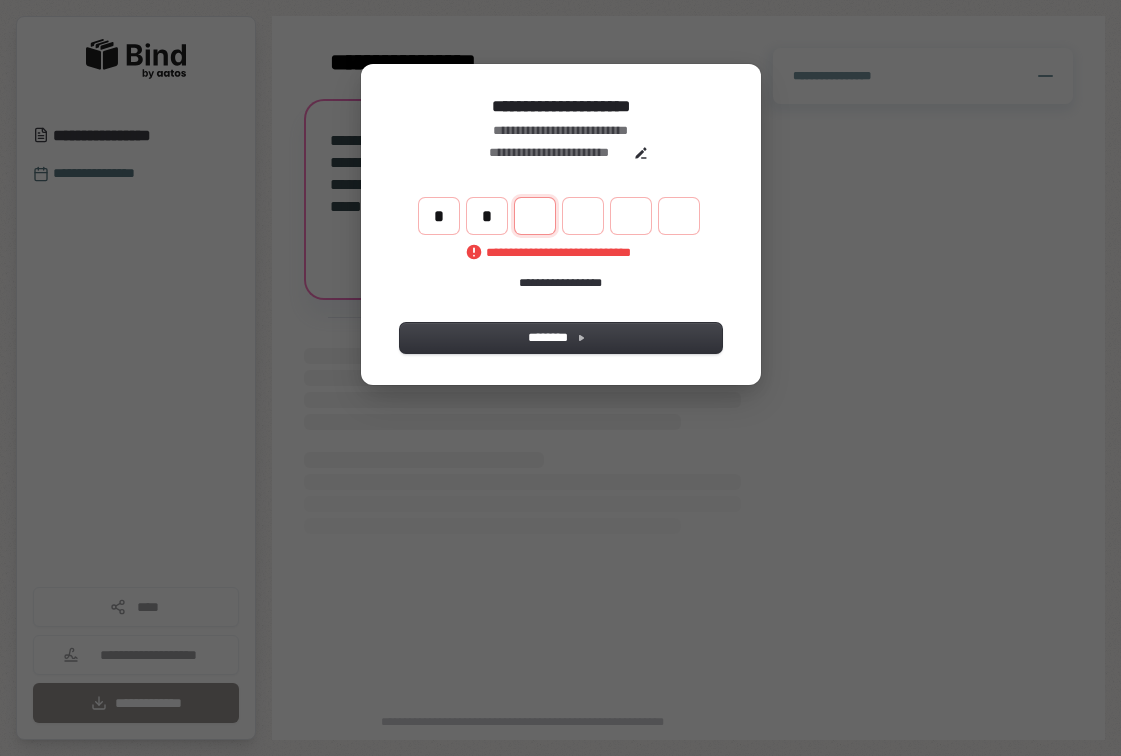 type on "**" 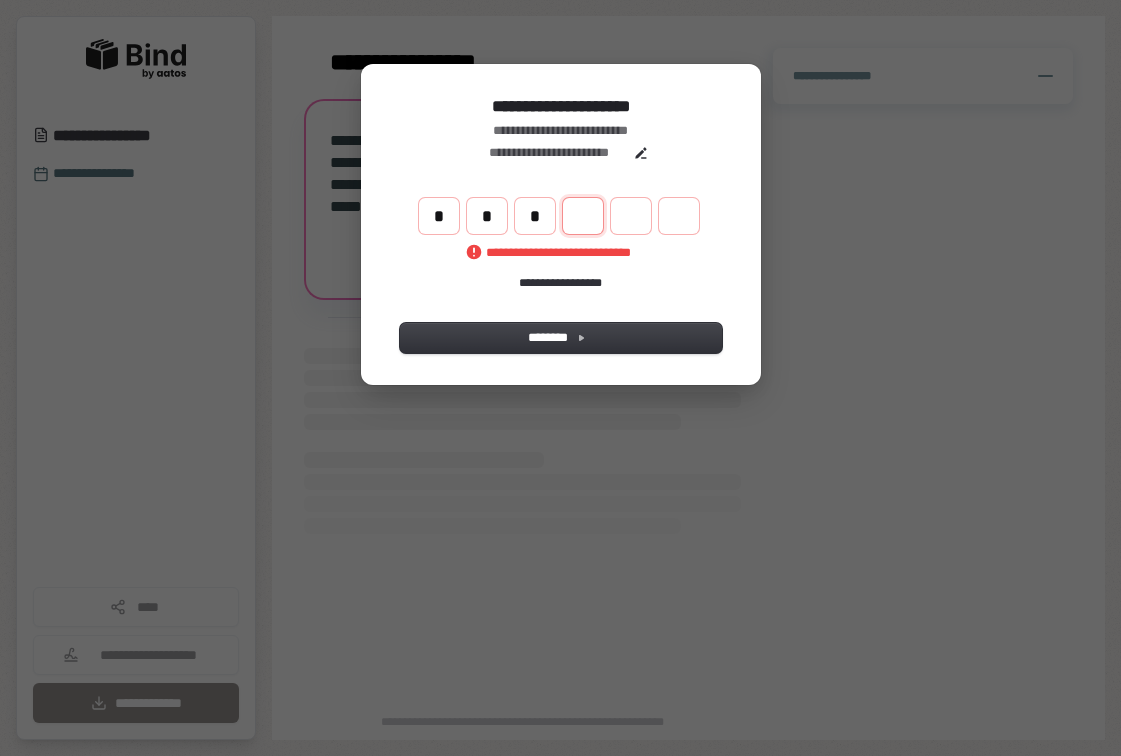 type on "***" 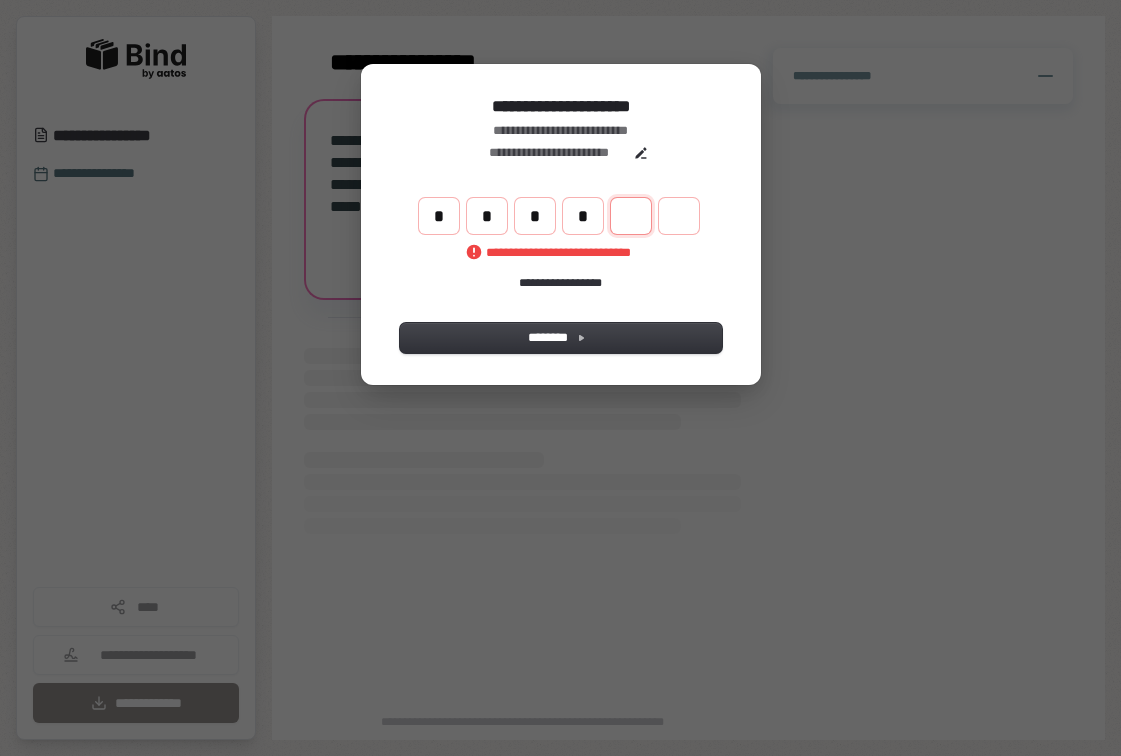 type on "****" 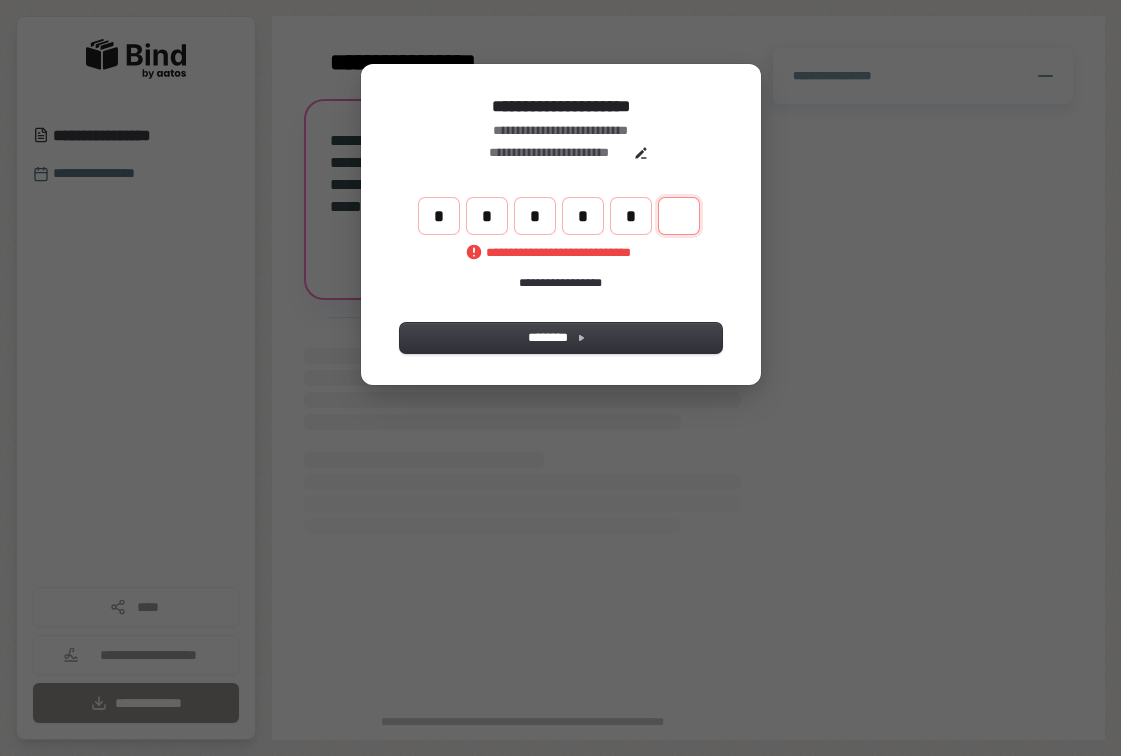 type on "******" 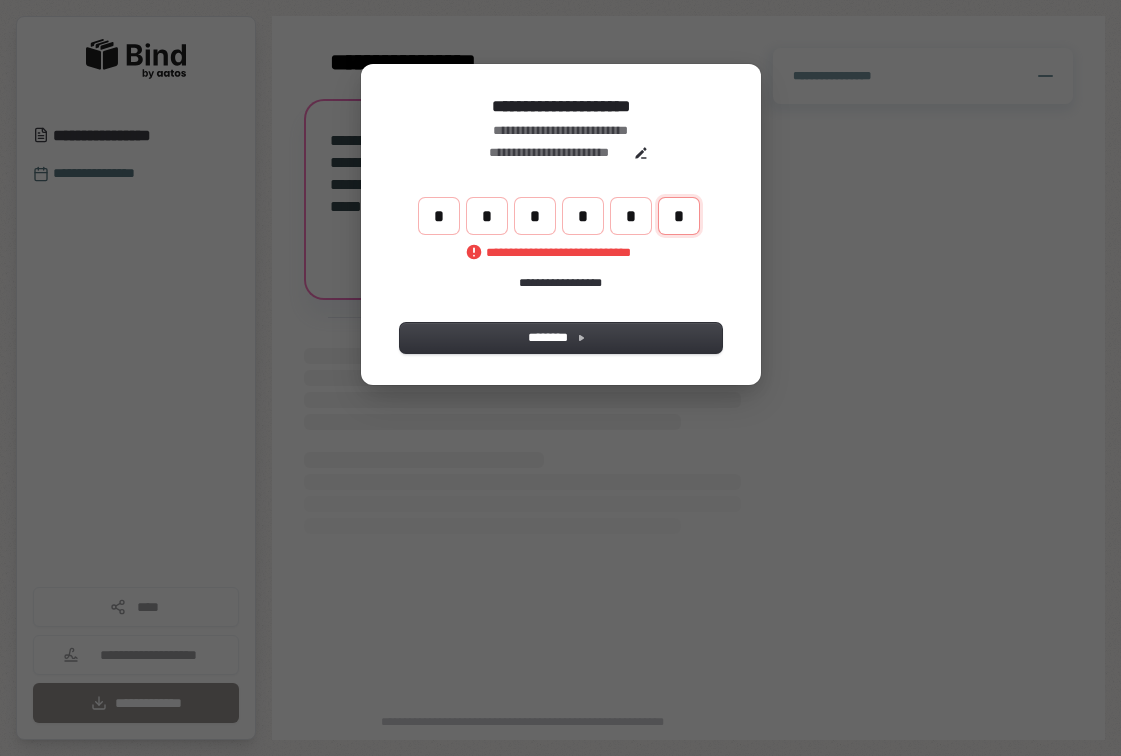 type on "*" 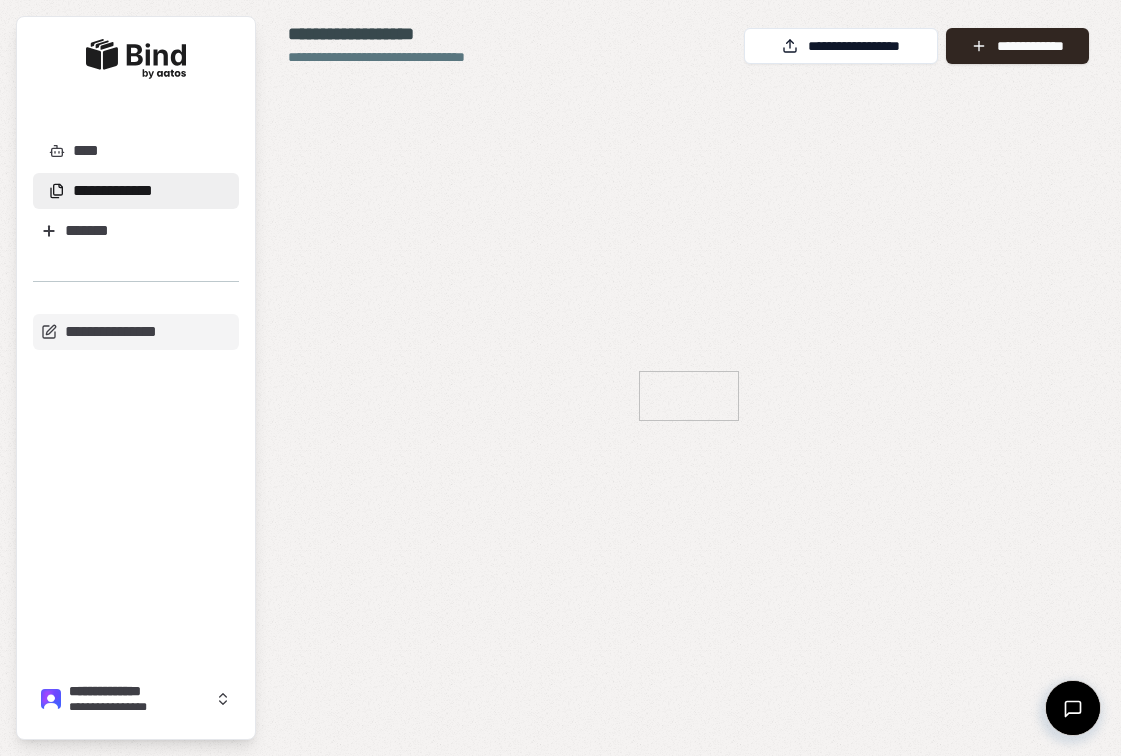 scroll, scrollTop: 1, scrollLeft: 0, axis: vertical 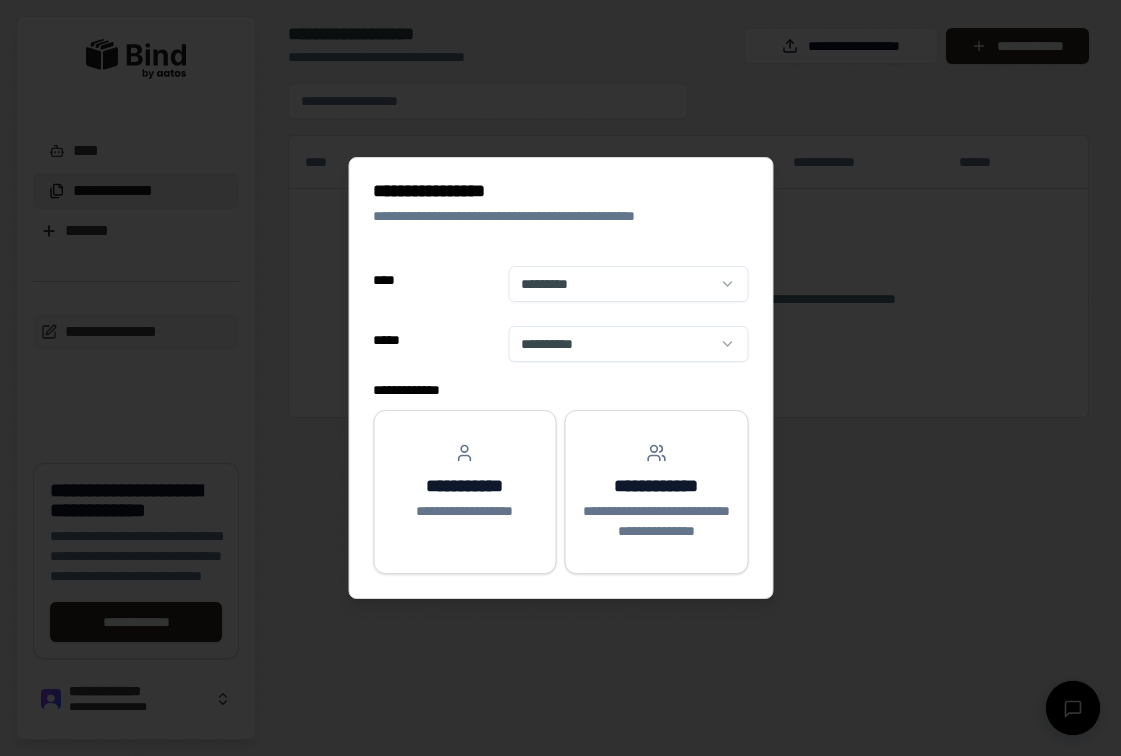 select on "**" 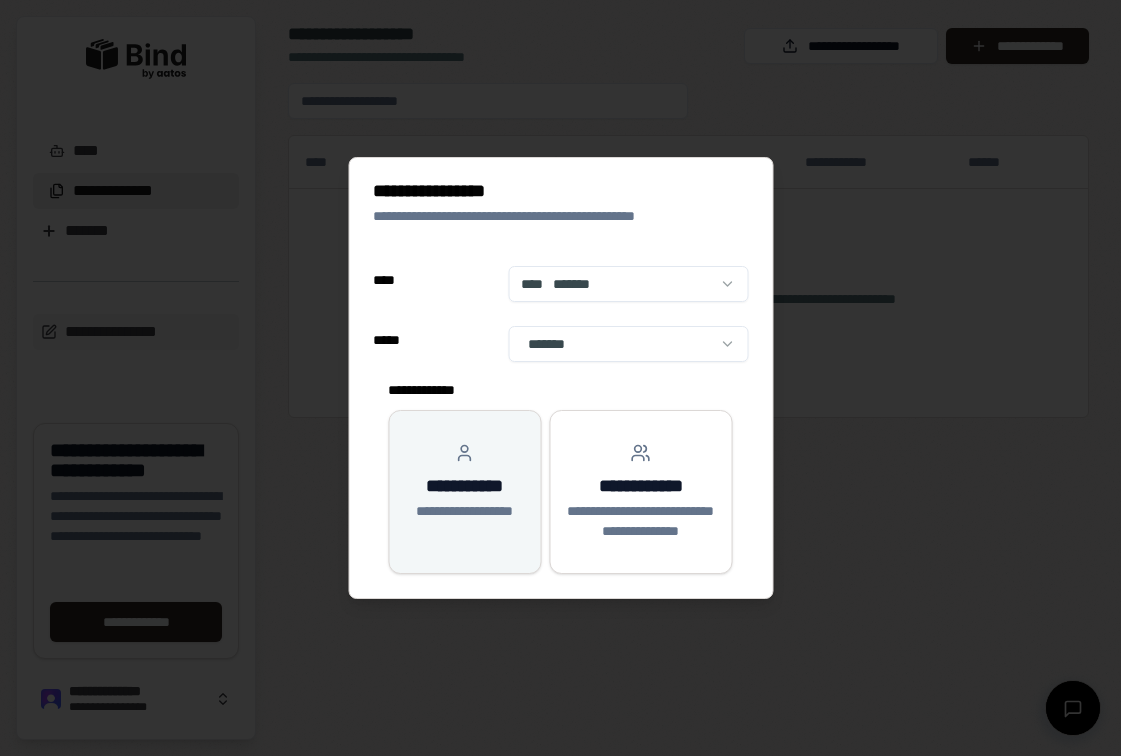 click on "**********" at bounding box center [464, 482] 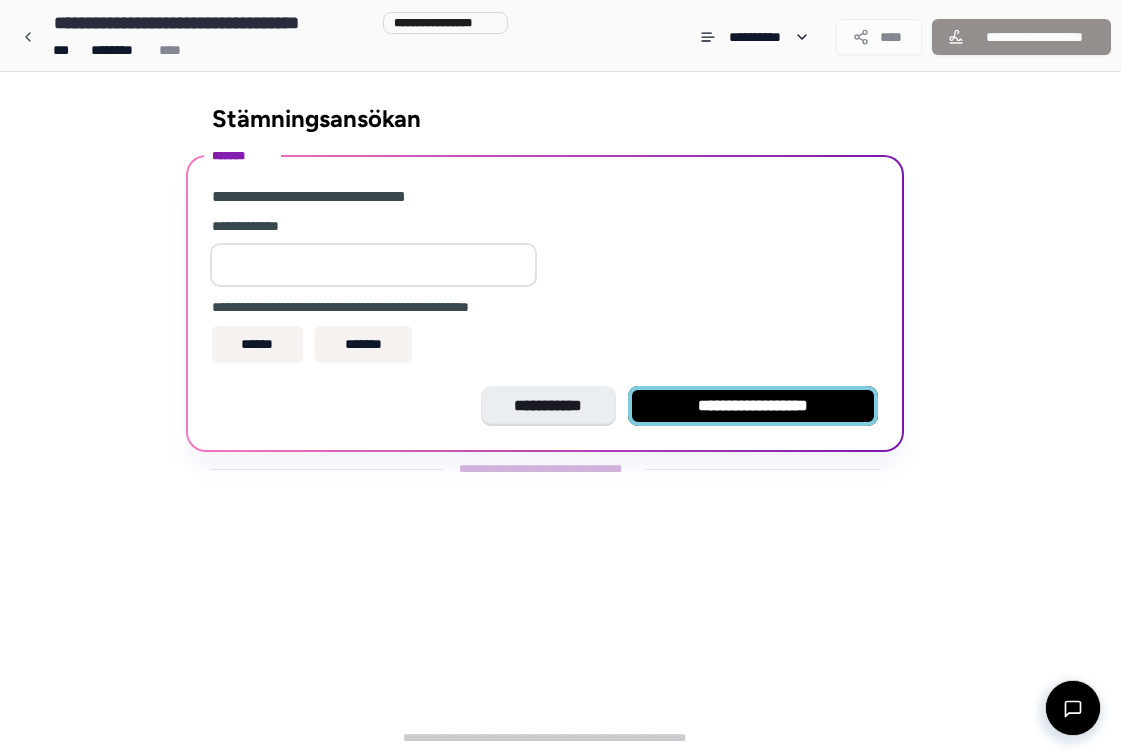 click on "**********" at bounding box center [753, 406] 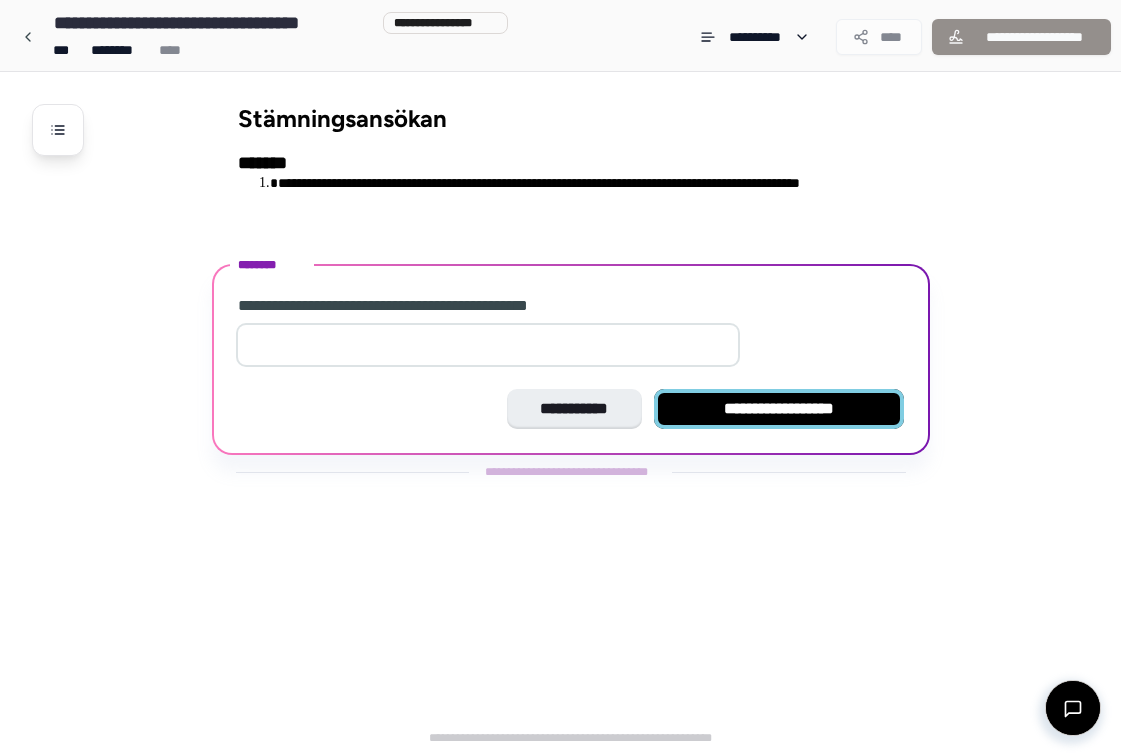 click on "**********" at bounding box center (779, 409) 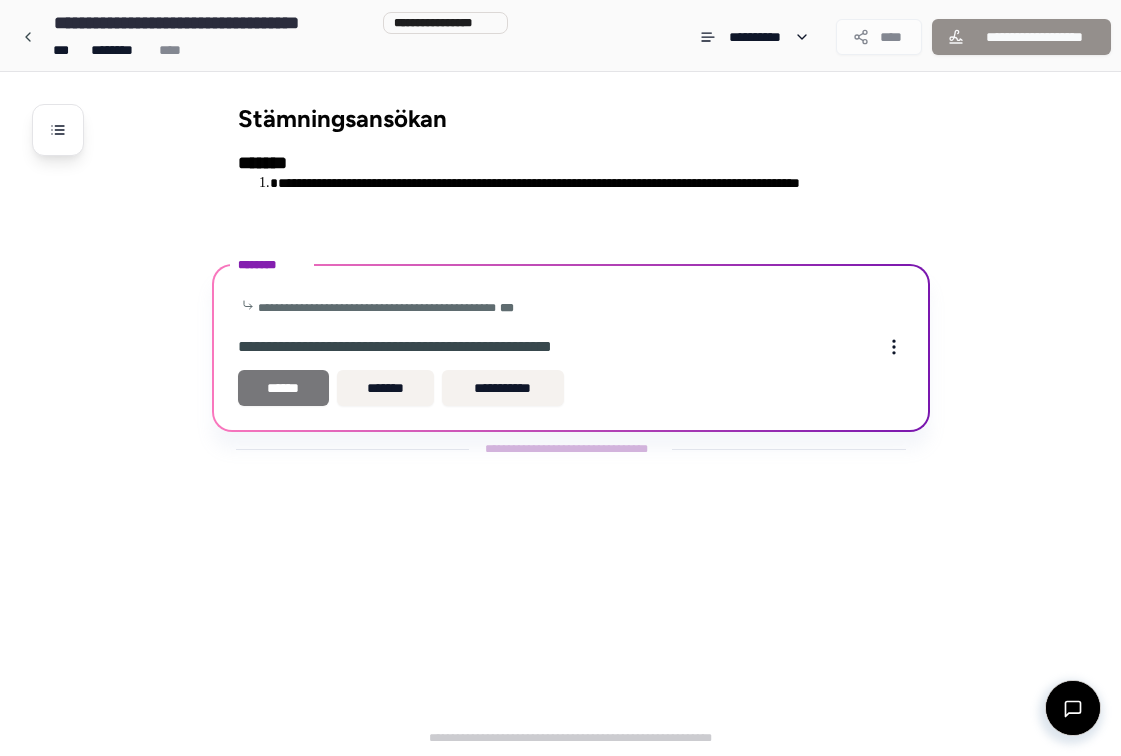 scroll, scrollTop: 1, scrollLeft: 0, axis: vertical 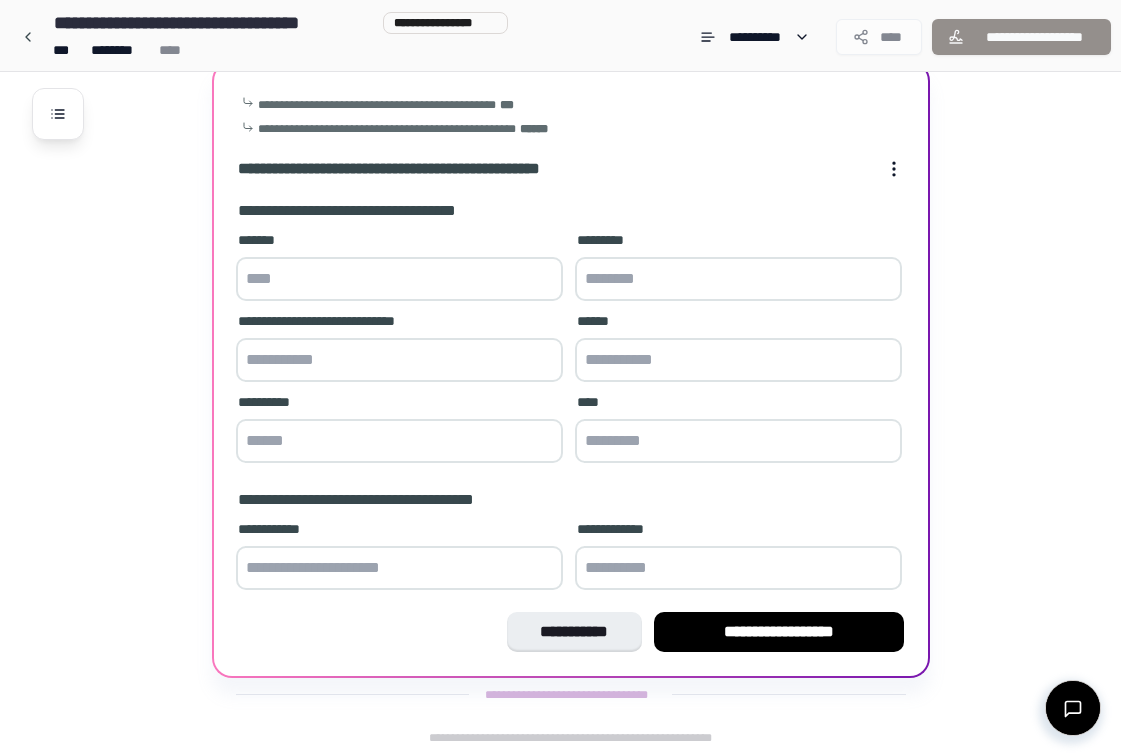 click at bounding box center (399, 279) 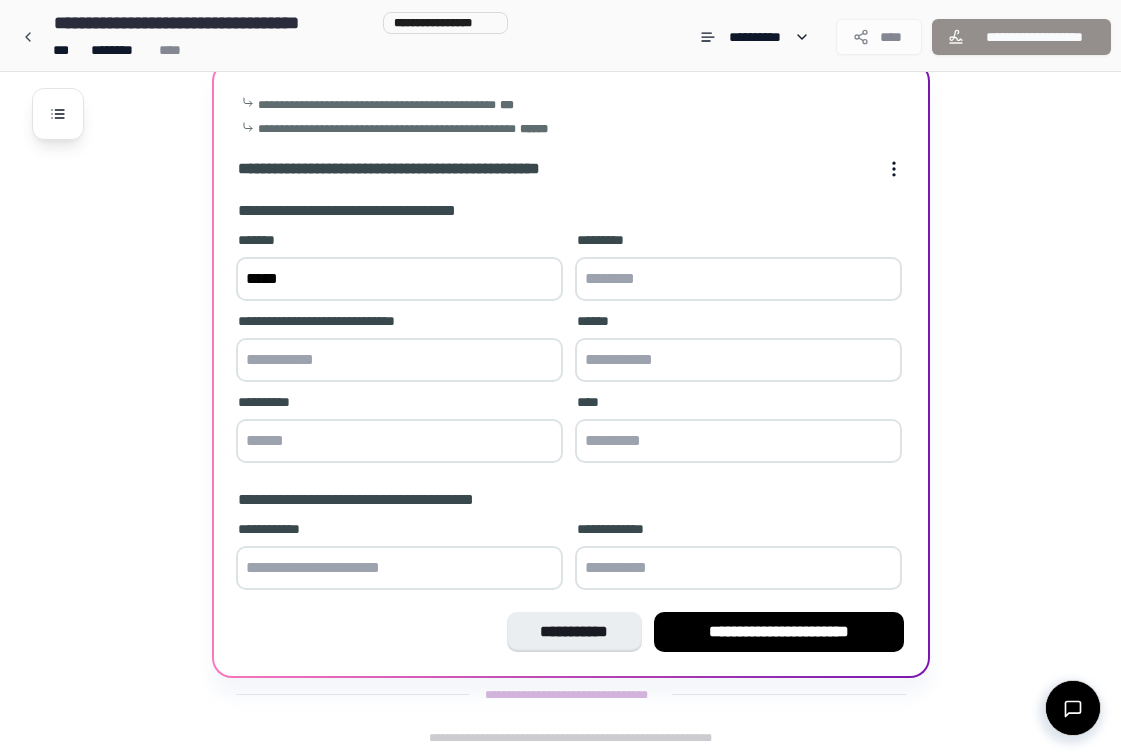 type on "*****" 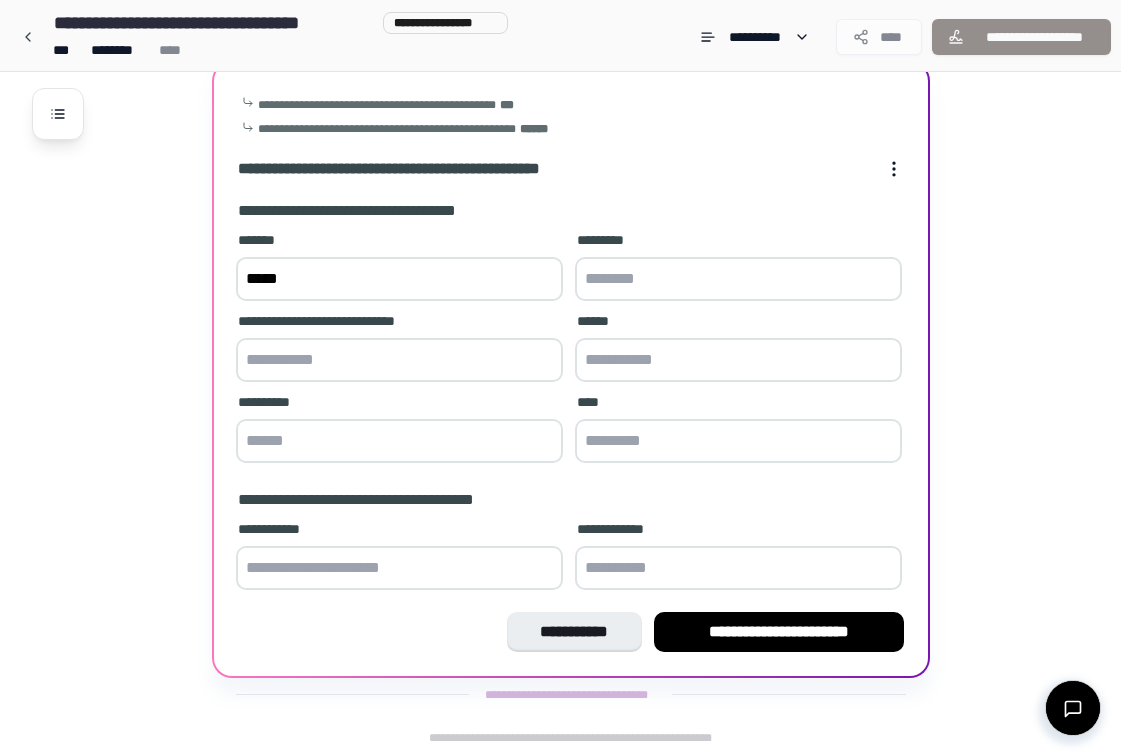 click at bounding box center (738, 279) 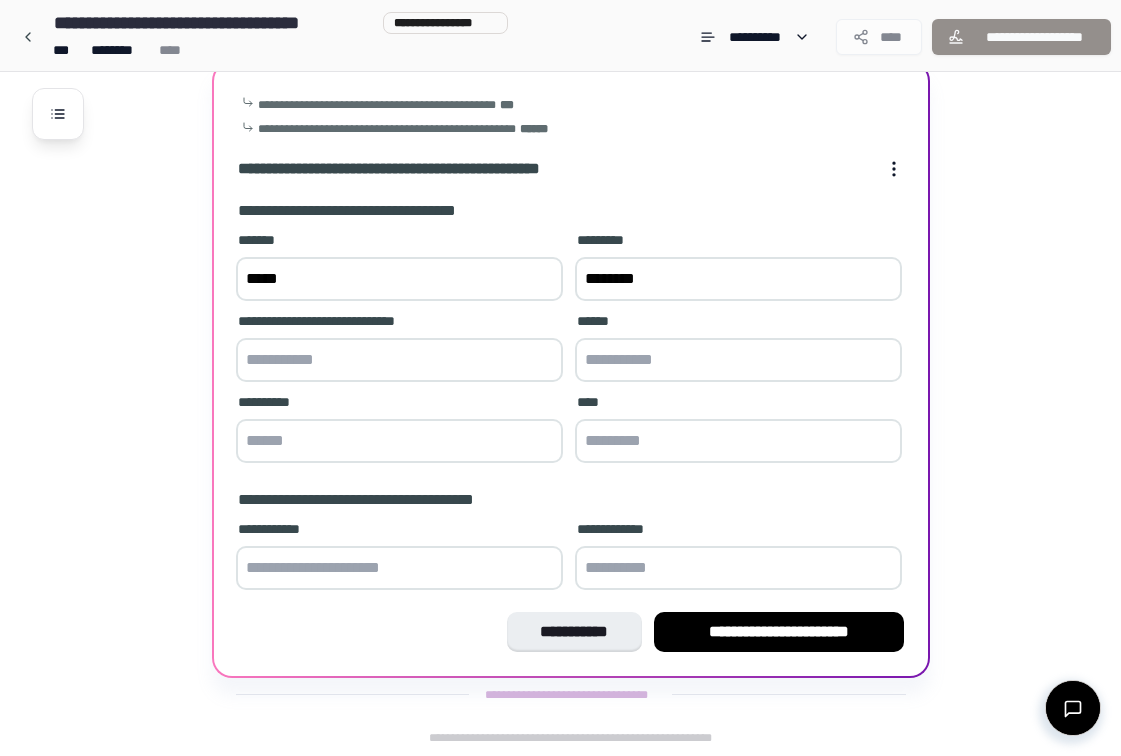 scroll, scrollTop: 202, scrollLeft: 0, axis: vertical 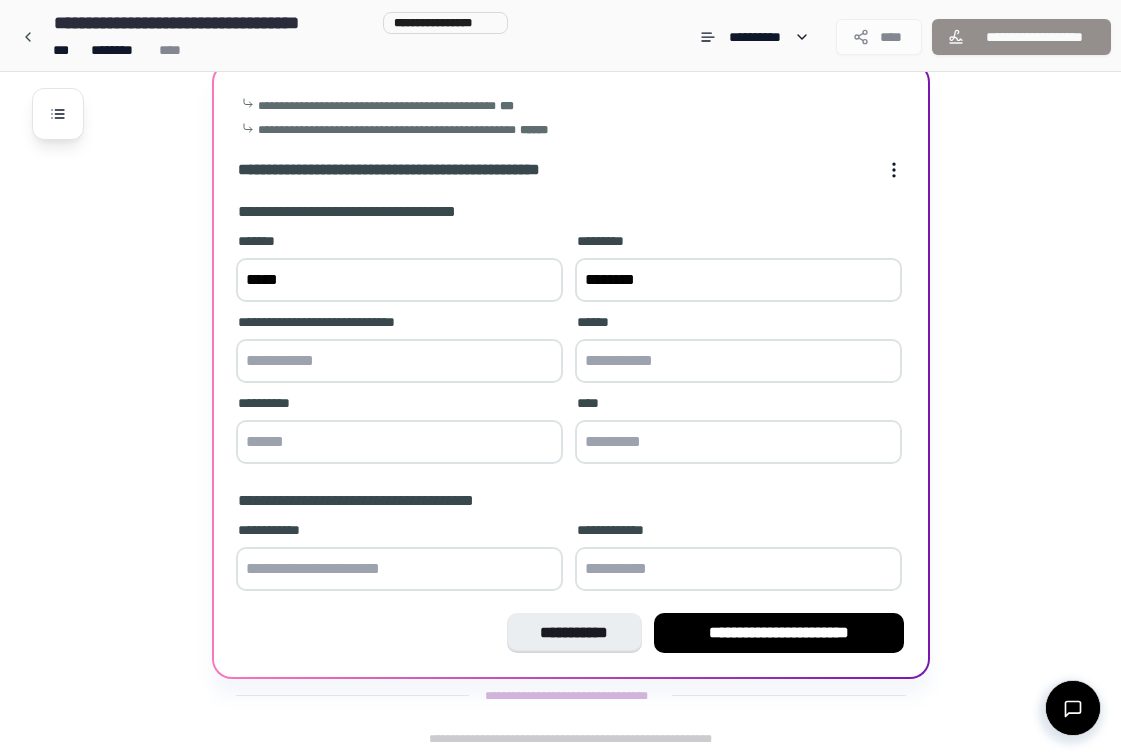 type on "********" 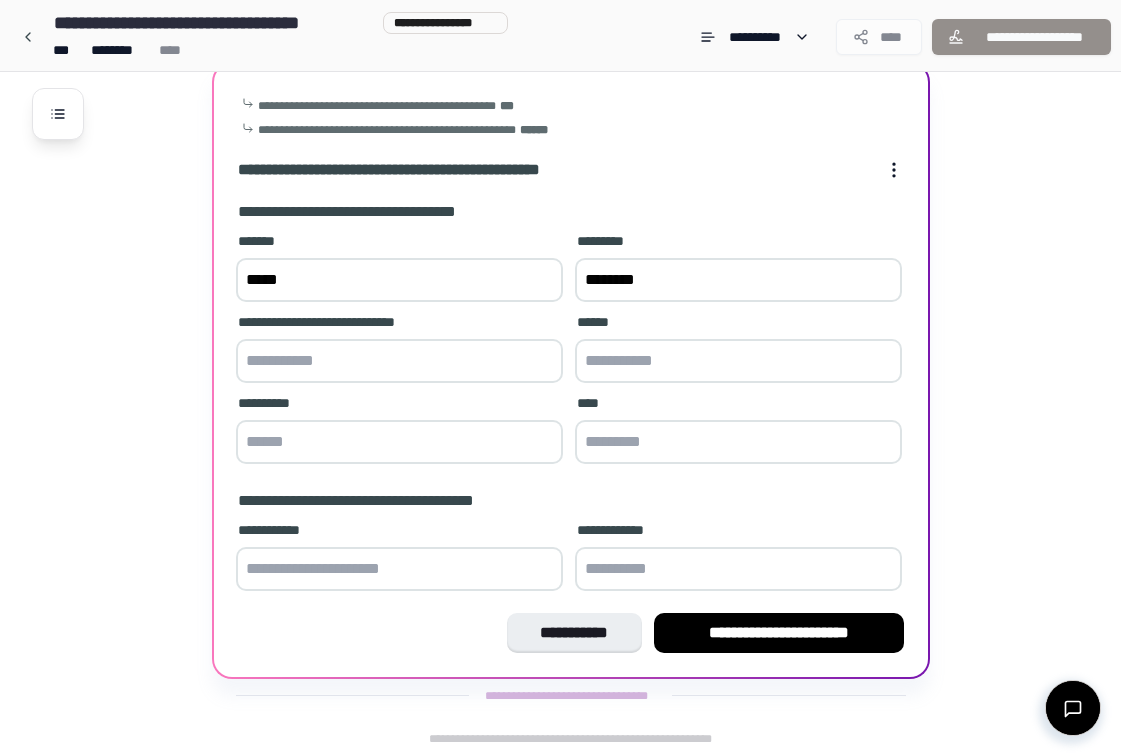 click at bounding box center (399, 361) 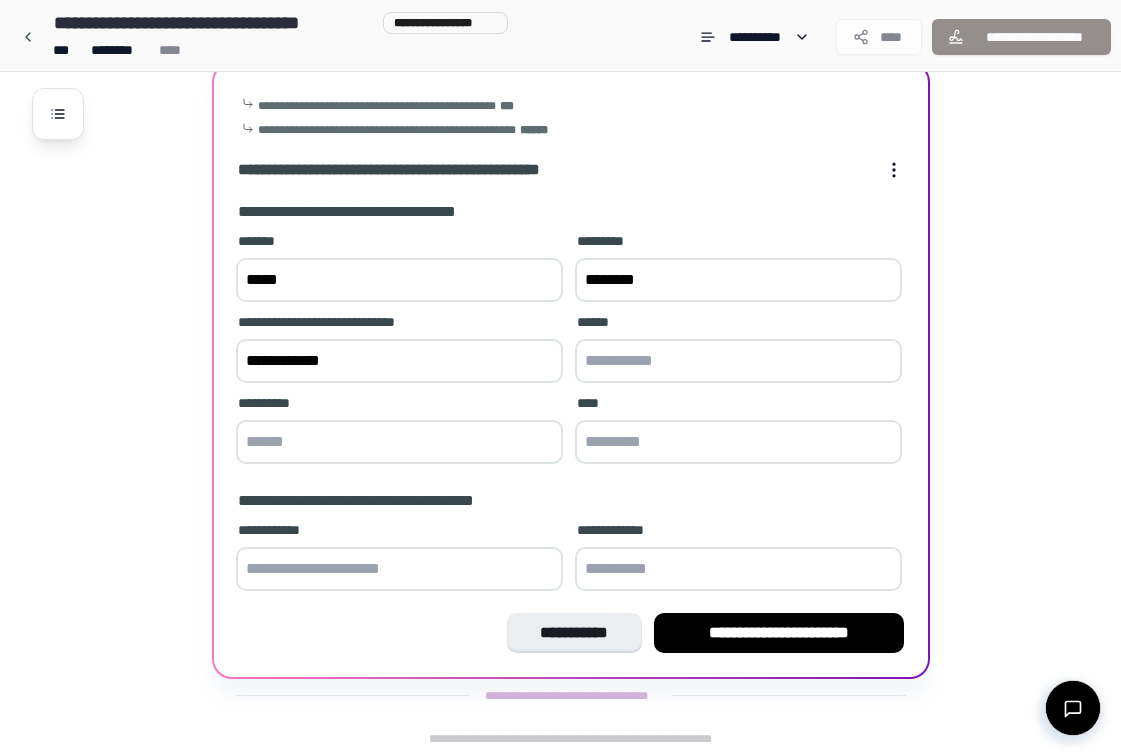 type on "**********" 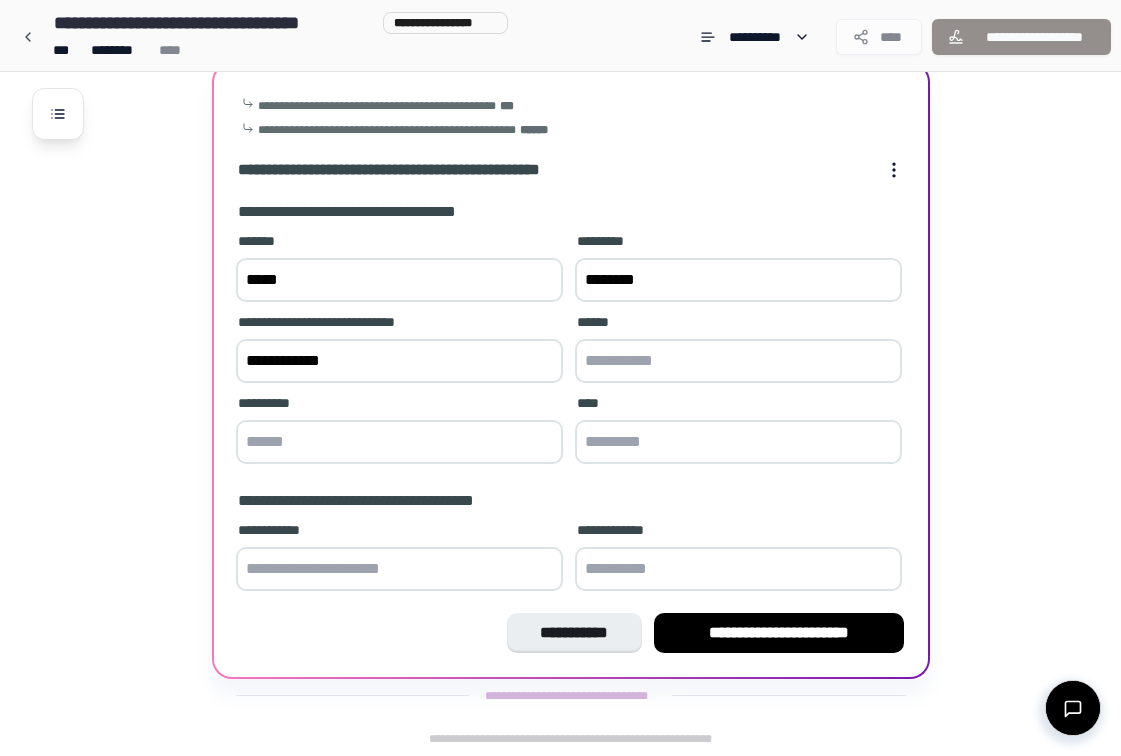 click at bounding box center (738, 361) 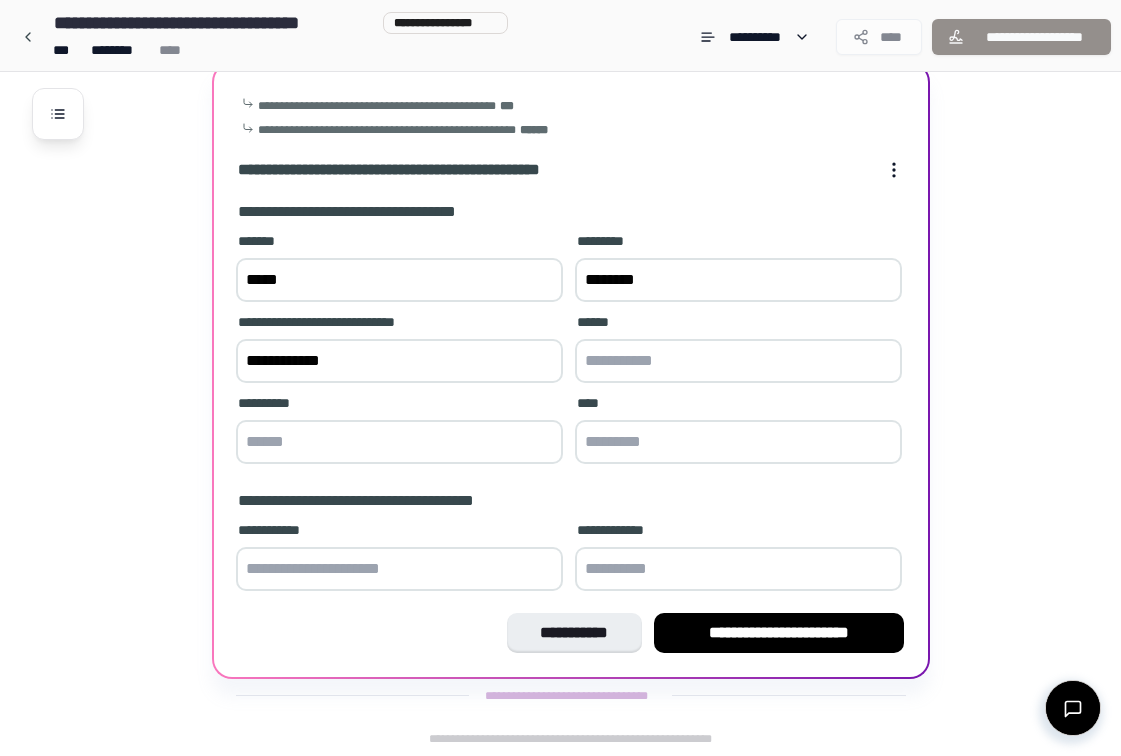type on "*" 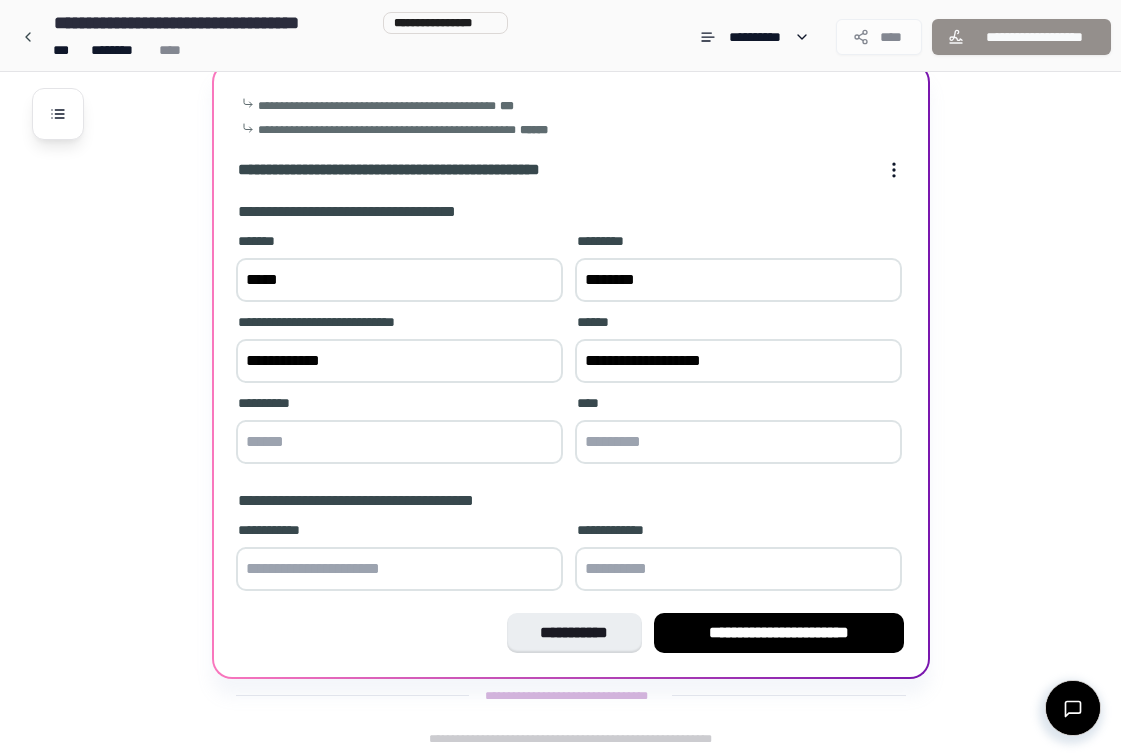 type on "**********" 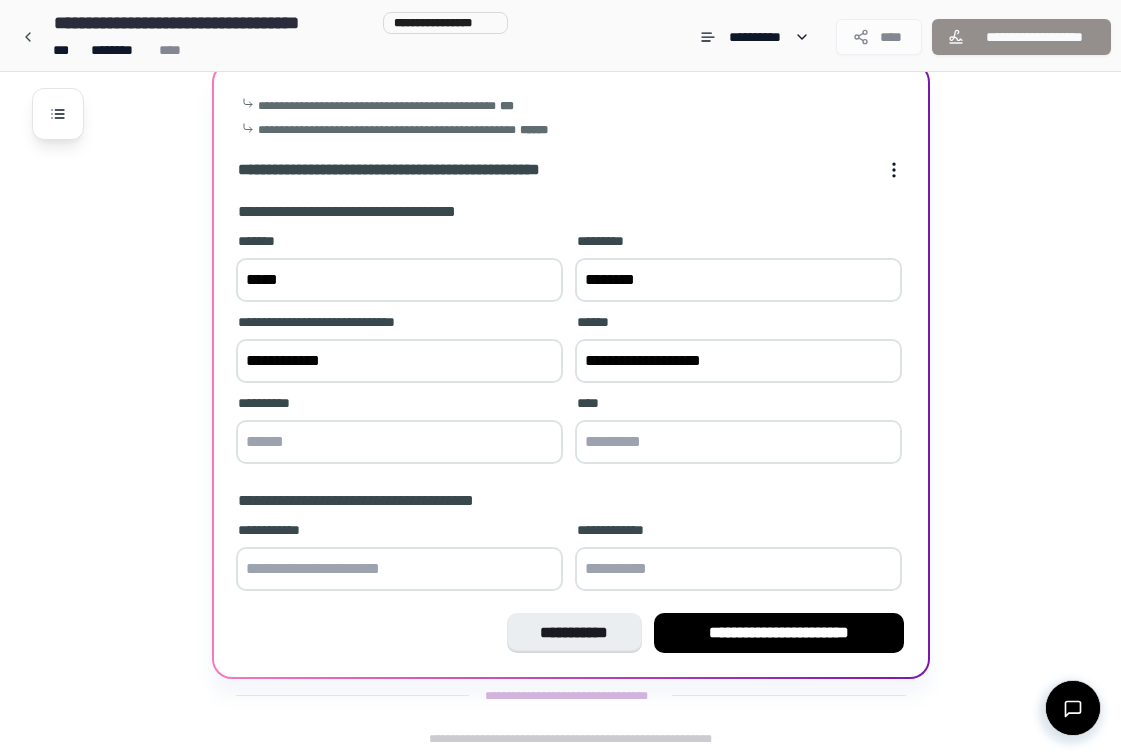 click at bounding box center (399, 442) 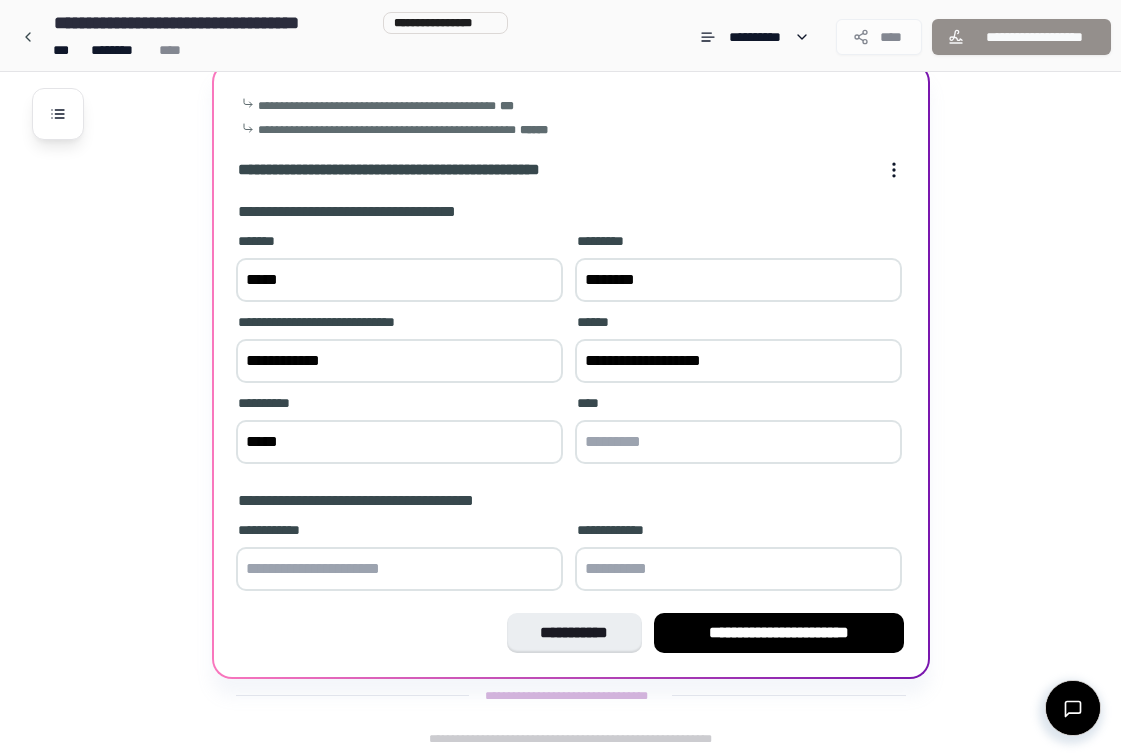 type on "*****" 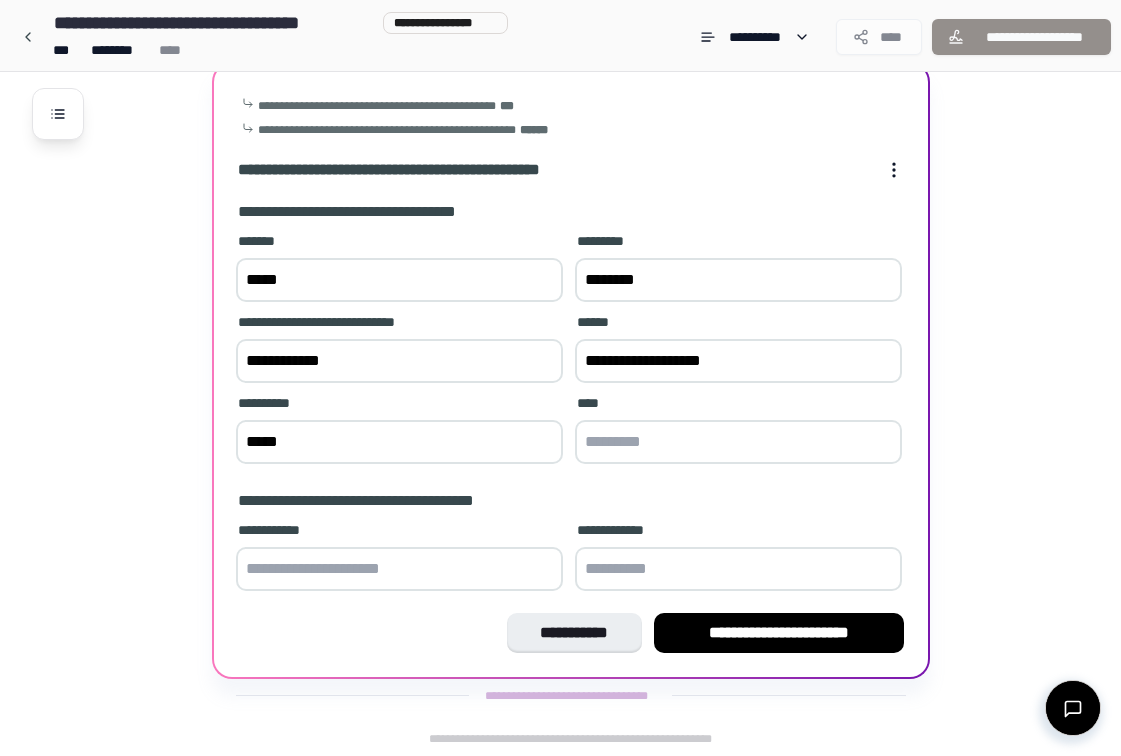 click at bounding box center [738, 442] 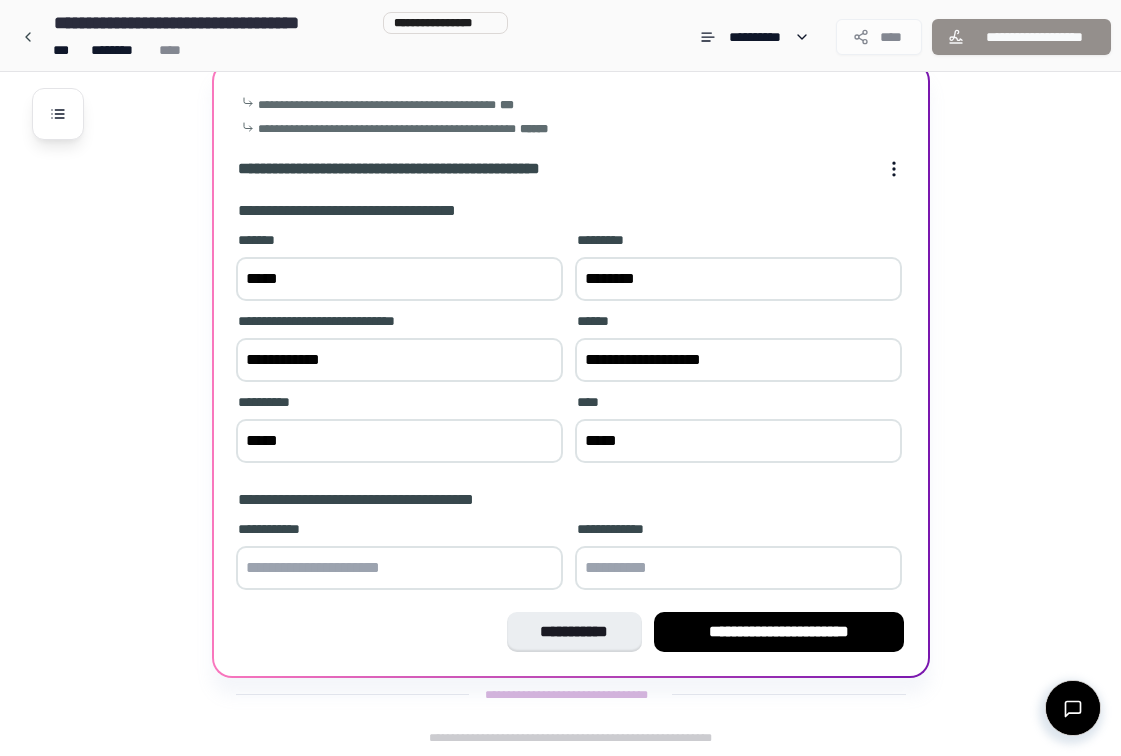 scroll, scrollTop: 203, scrollLeft: 0, axis: vertical 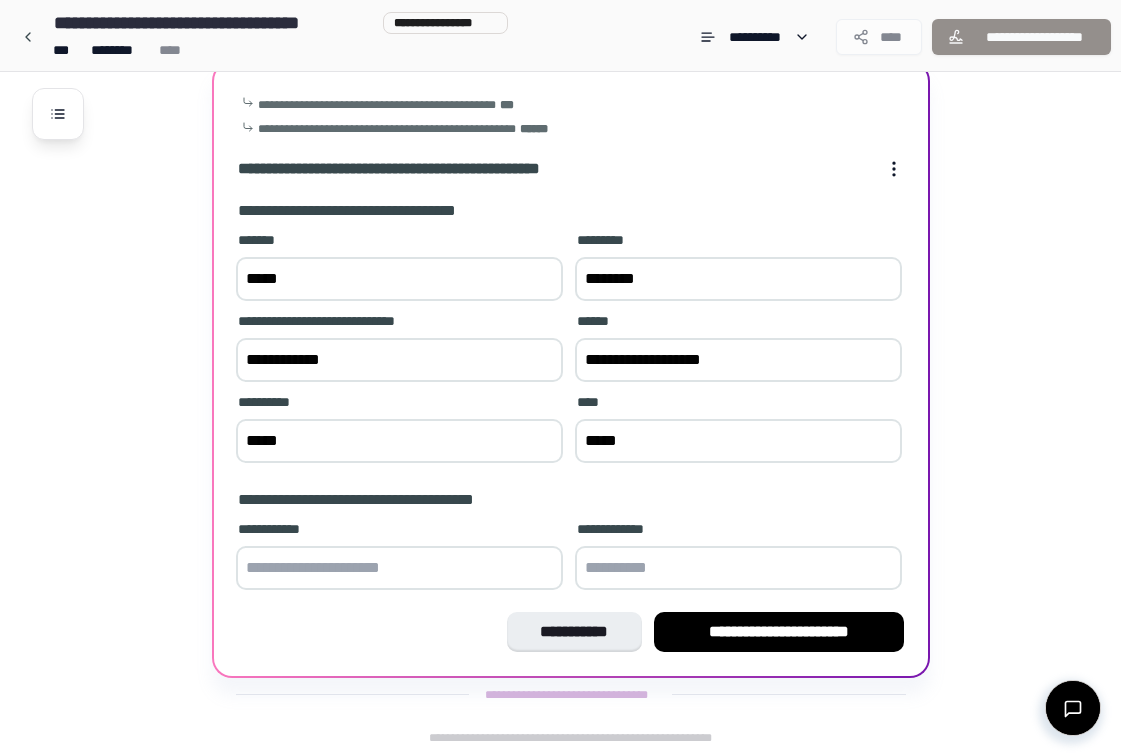 type on "*****" 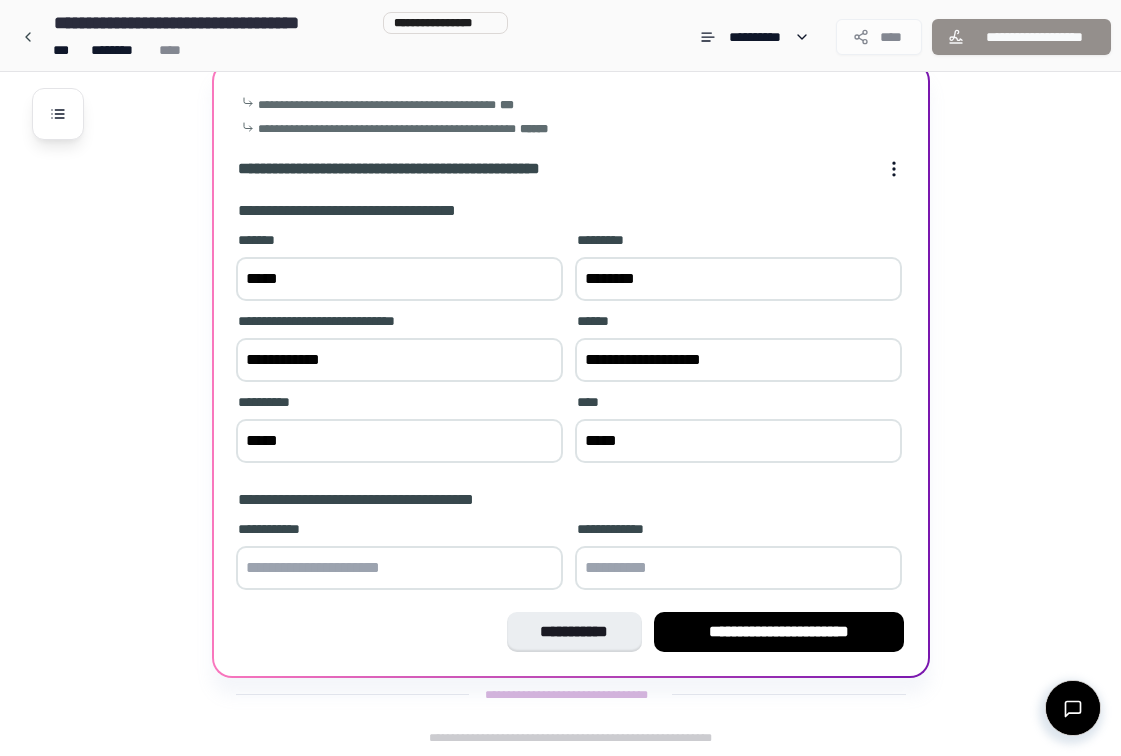 click at bounding box center (399, 568) 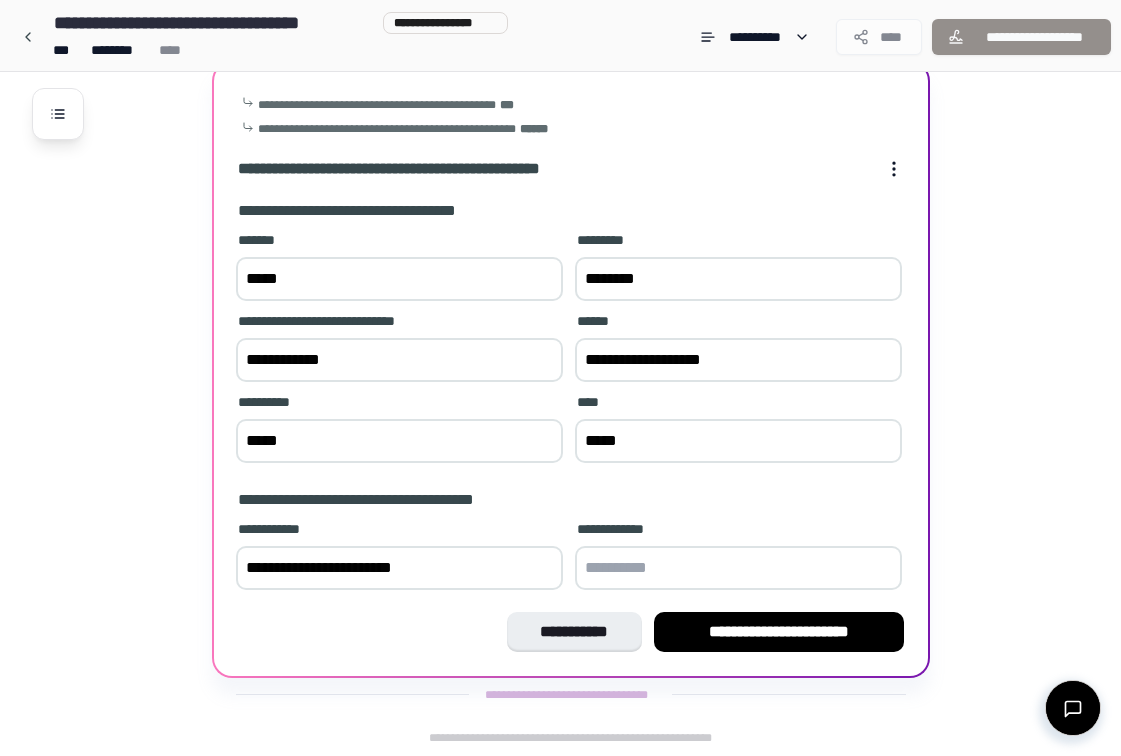 scroll, scrollTop: 202, scrollLeft: 0, axis: vertical 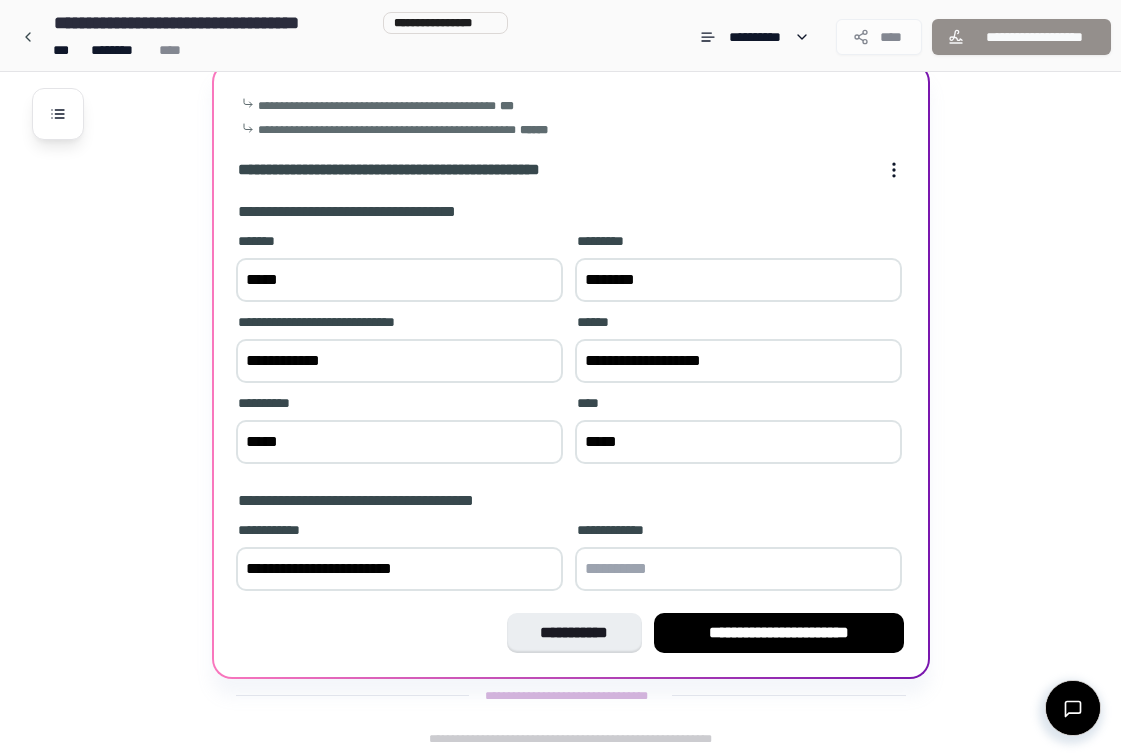 type on "**********" 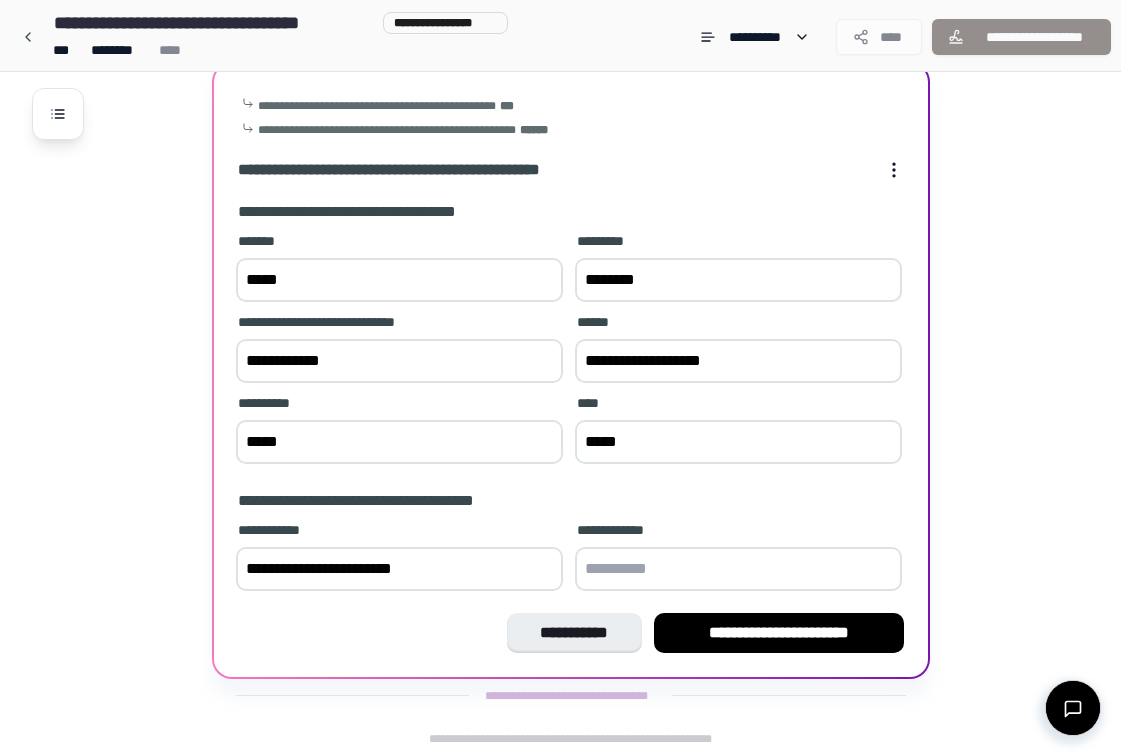 click at bounding box center (738, 569) 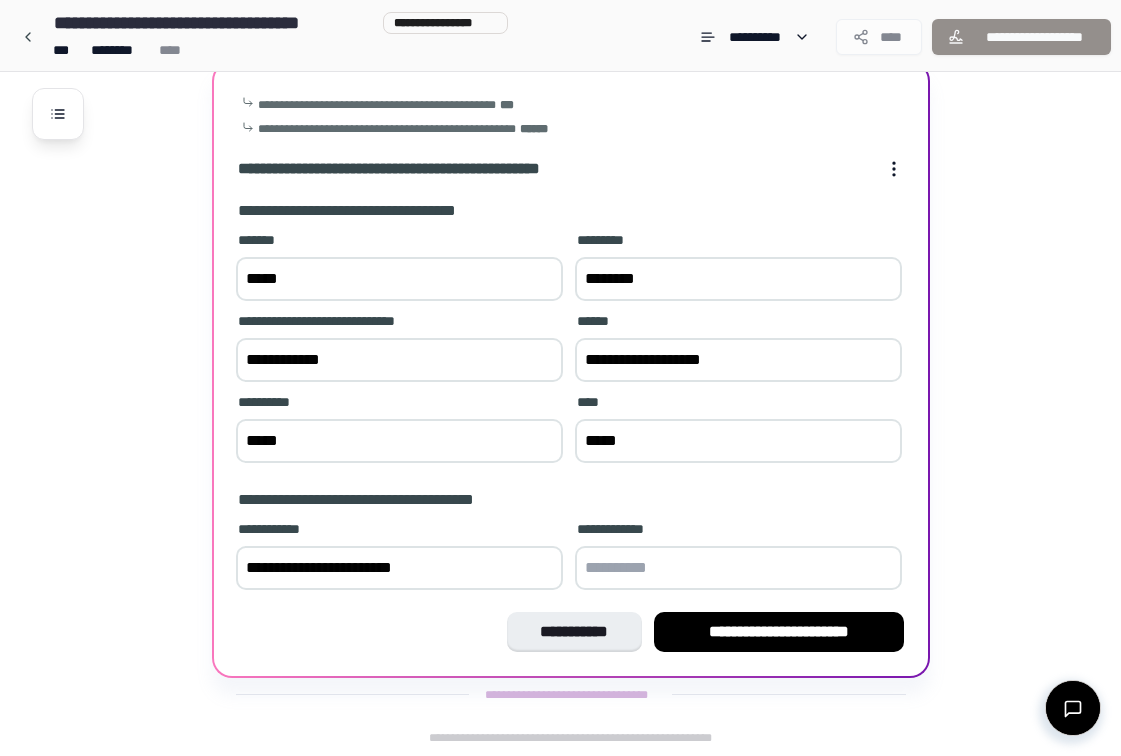 scroll, scrollTop: 203, scrollLeft: 0, axis: vertical 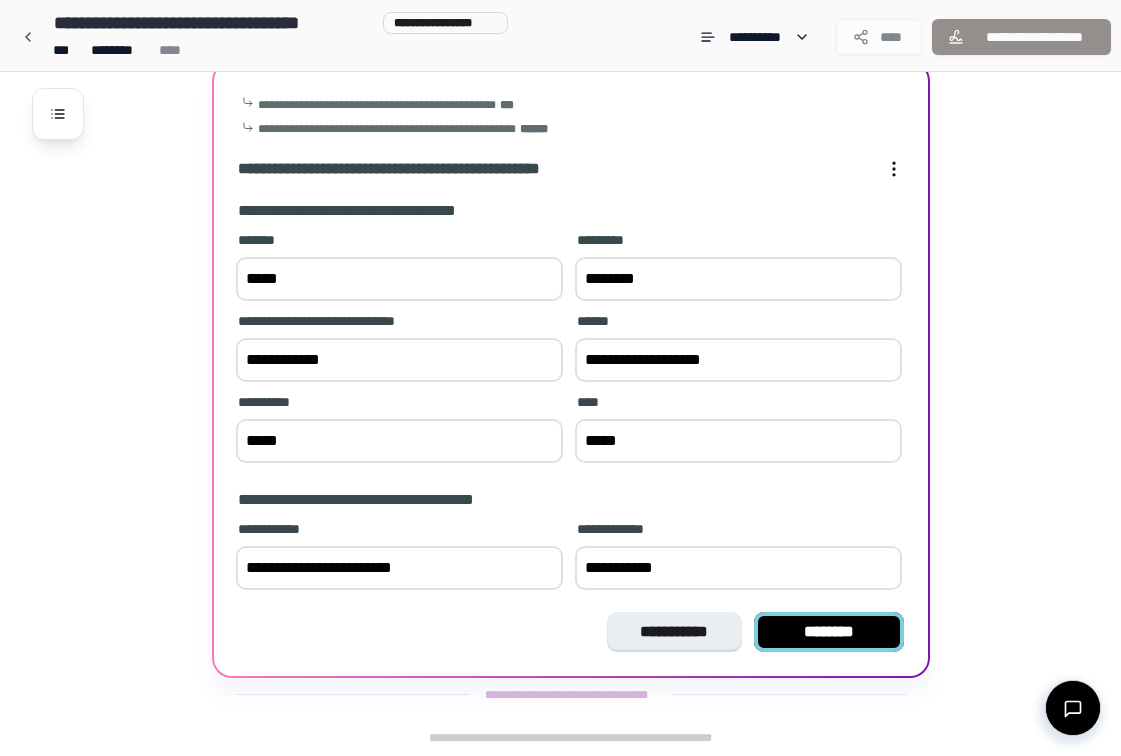 type on "**********" 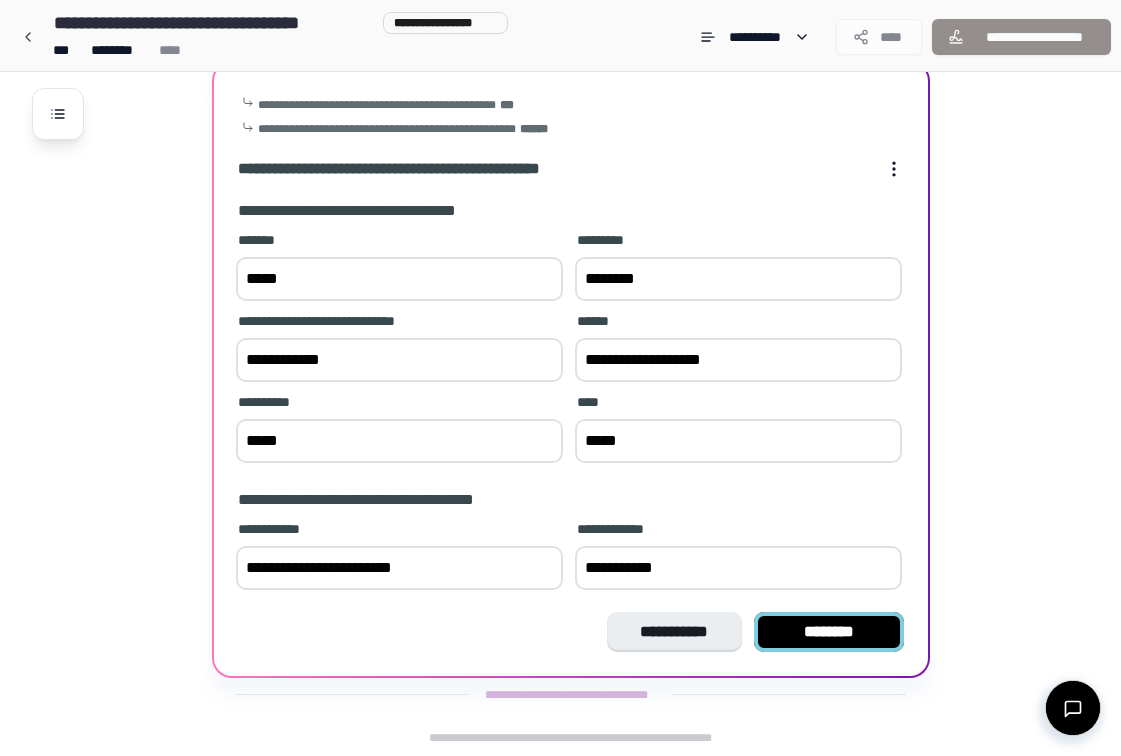 click on "********" at bounding box center [829, 632] 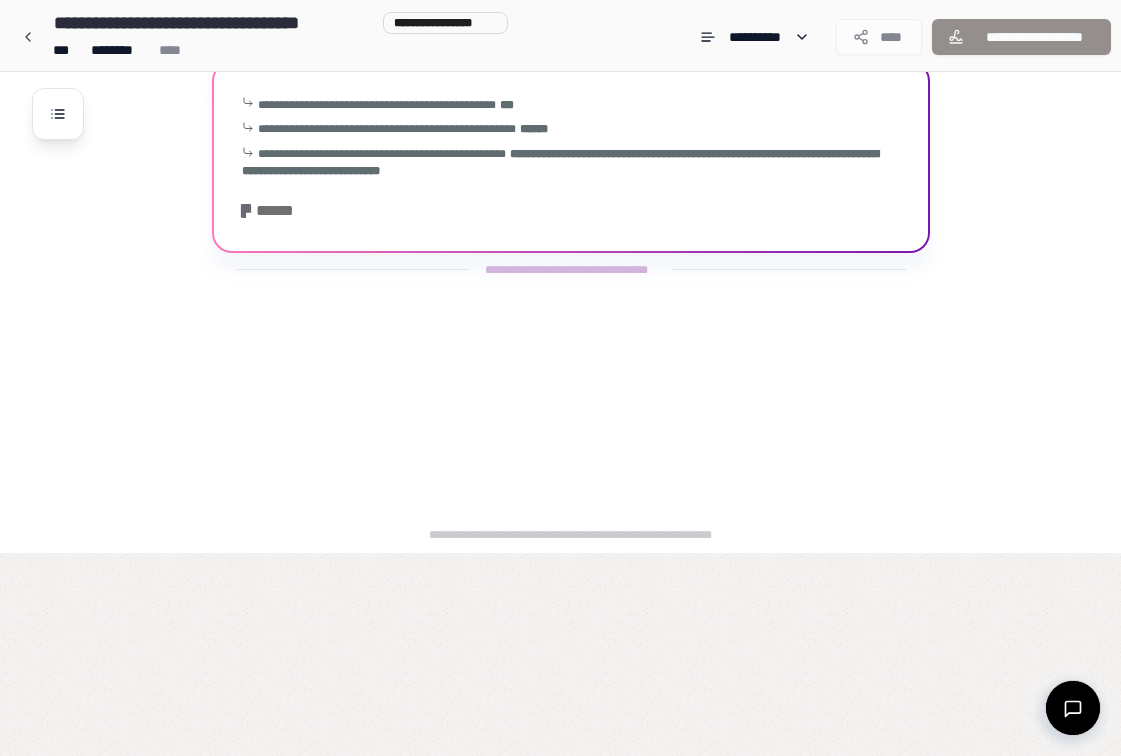 scroll, scrollTop: 0, scrollLeft: 0, axis: both 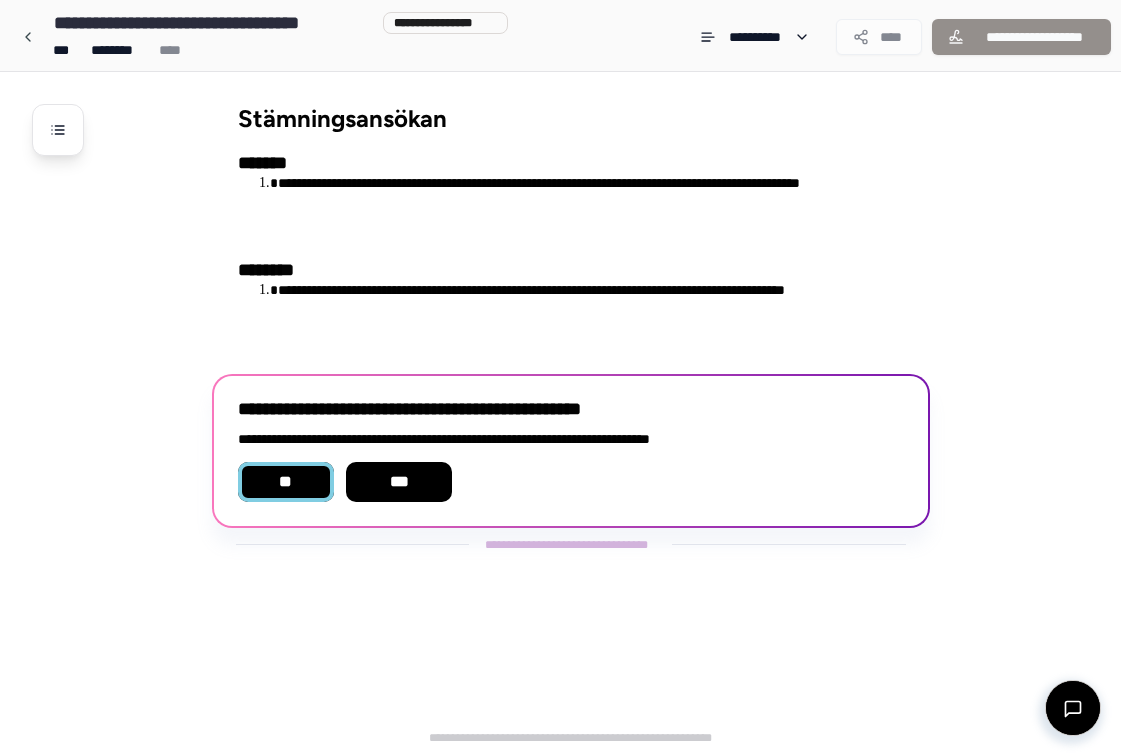click on "**" at bounding box center (286, 482) 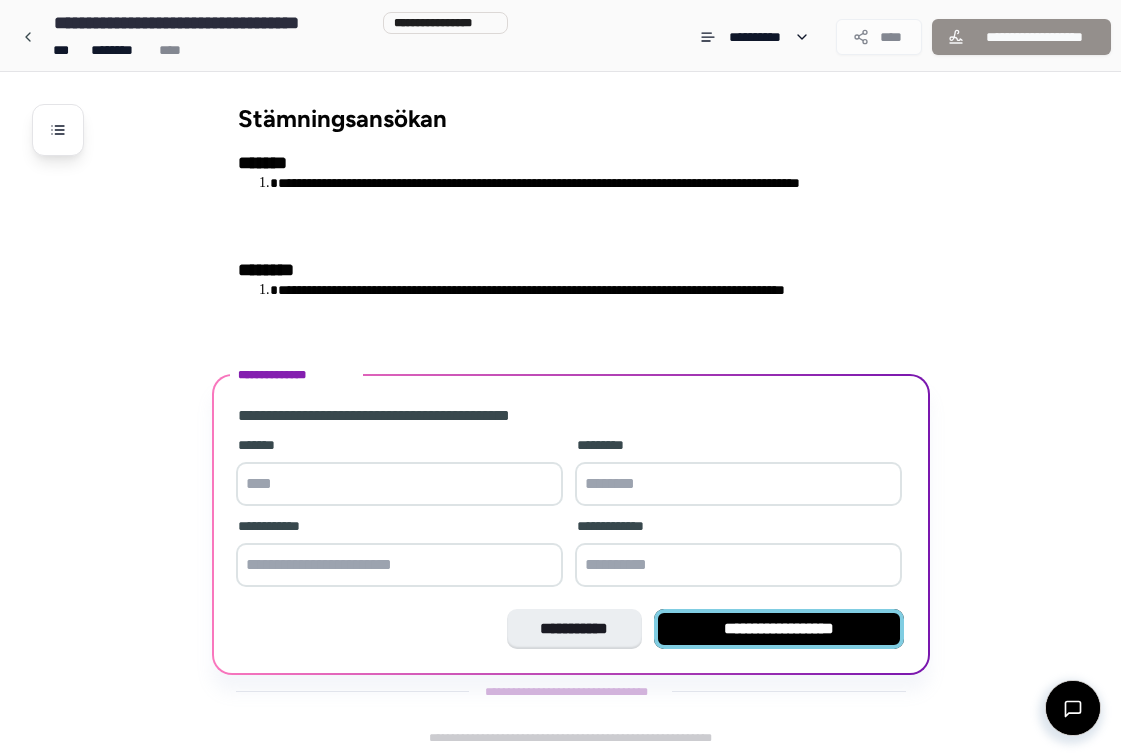 click on "**********" at bounding box center (779, 629) 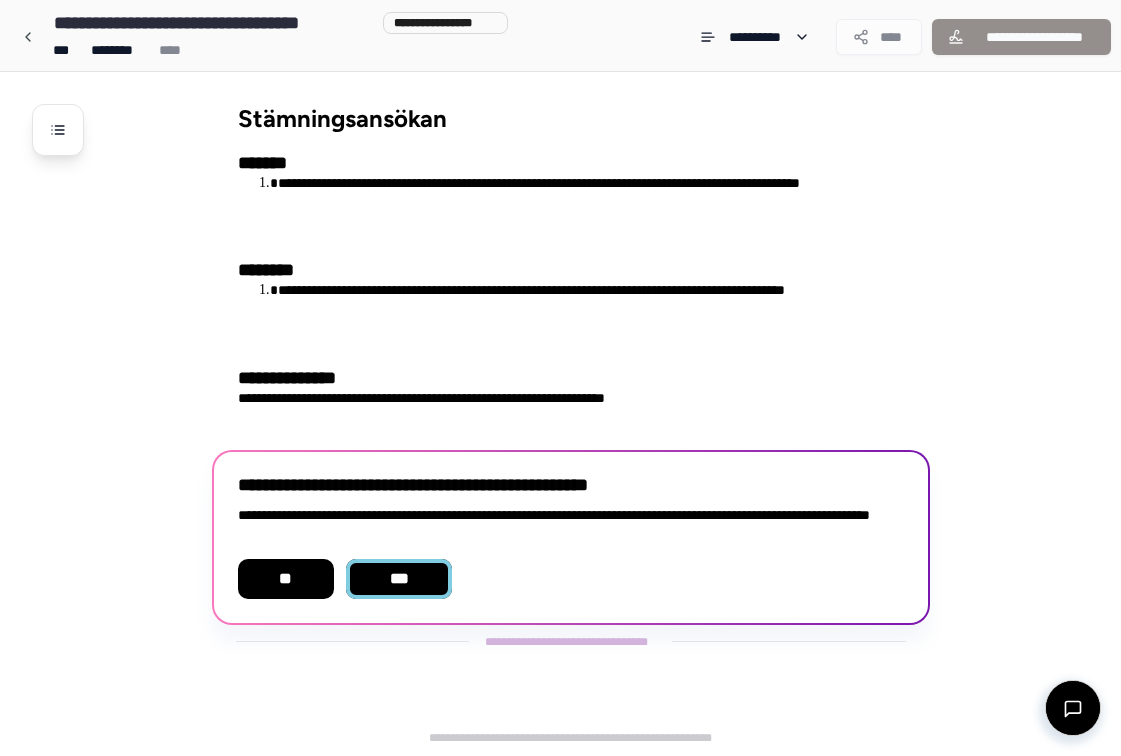 click on "***" at bounding box center [399, 579] 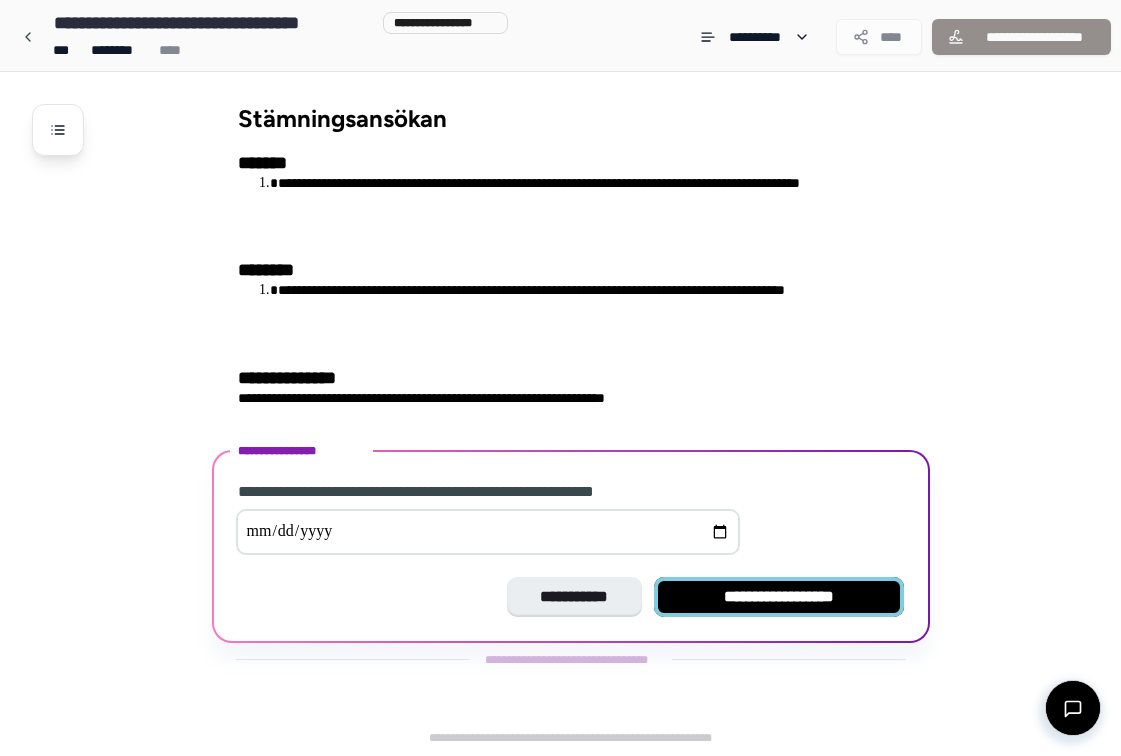 click on "**********" at bounding box center (779, 597) 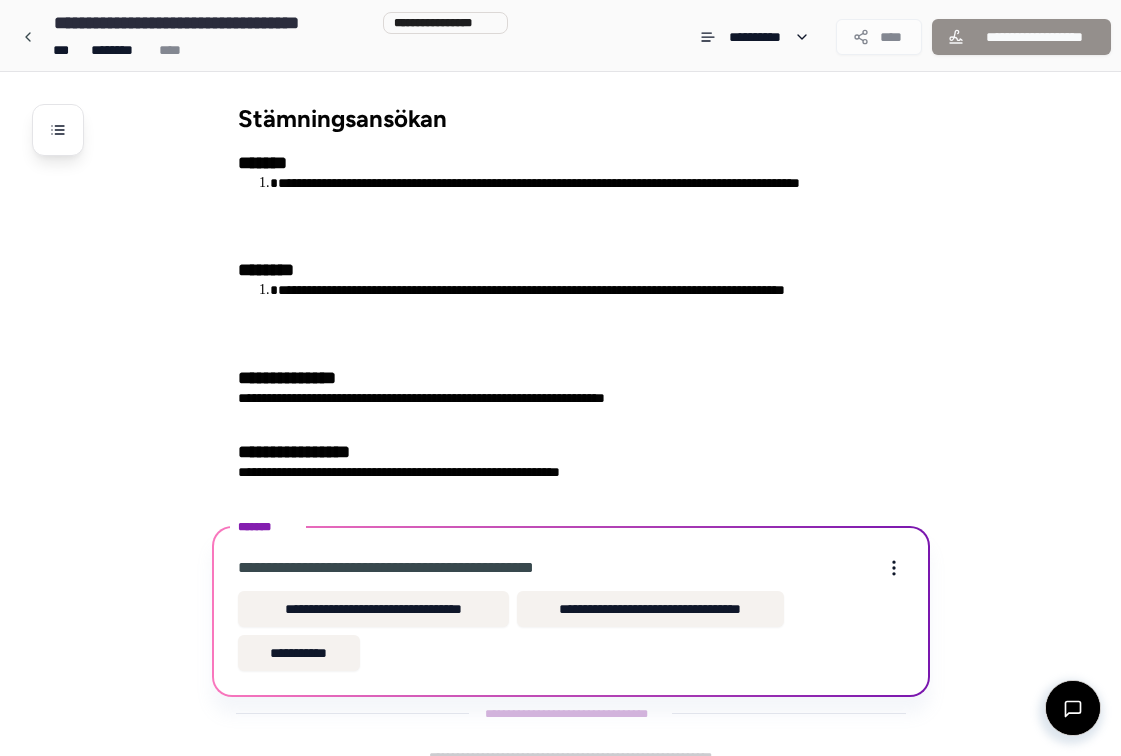 scroll, scrollTop: 19, scrollLeft: 0, axis: vertical 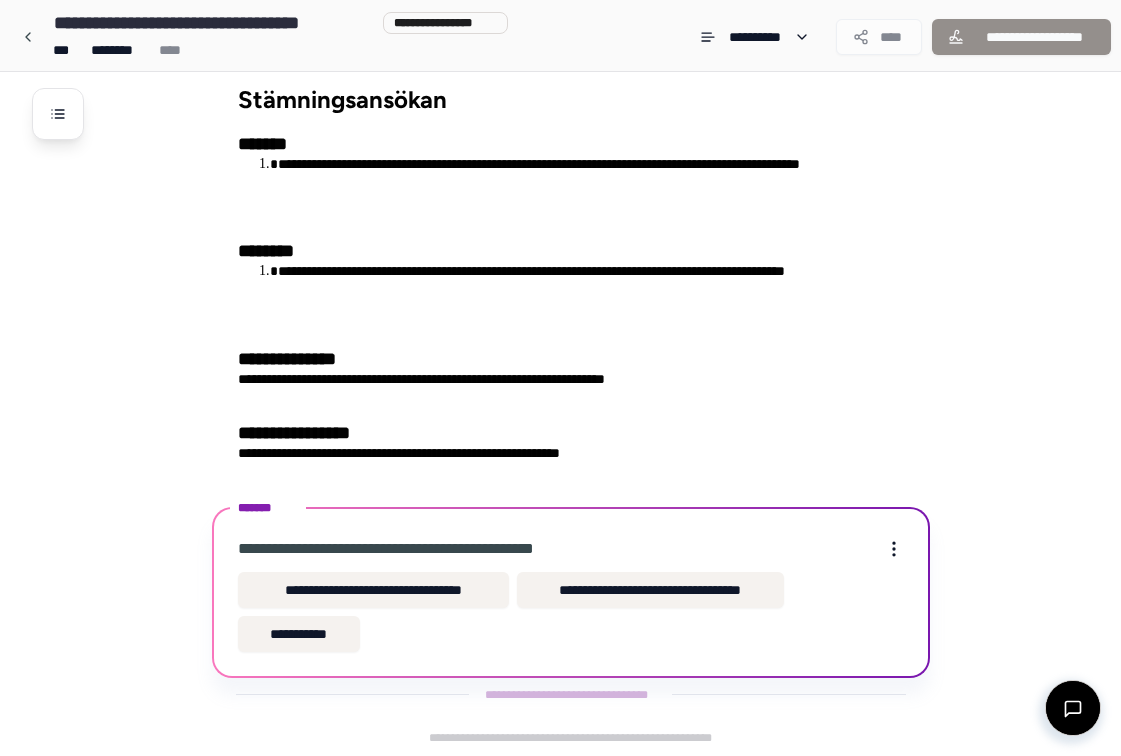 click on "**********" at bounding box center (571, 612) 